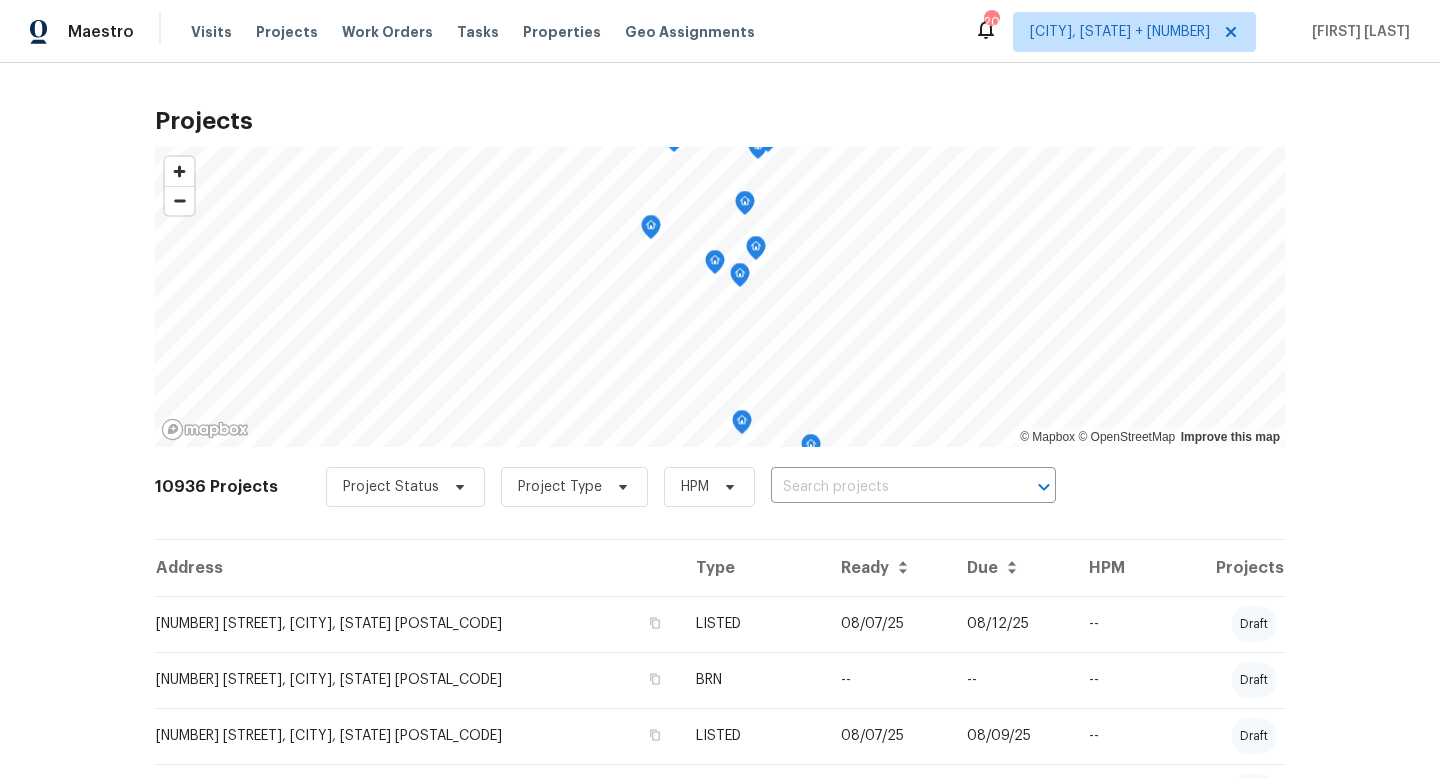 scroll, scrollTop: 0, scrollLeft: 0, axis: both 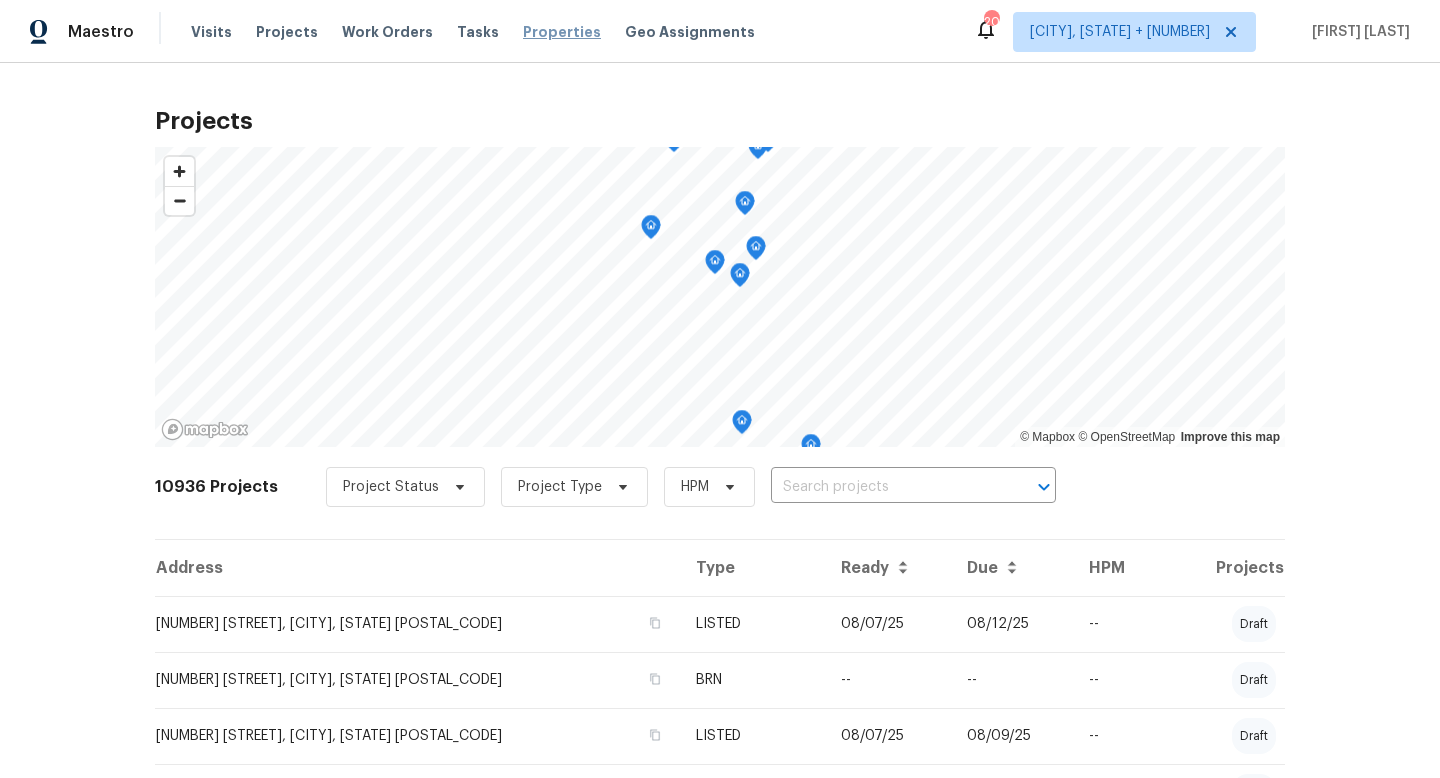 click on "Properties" at bounding box center [562, 32] 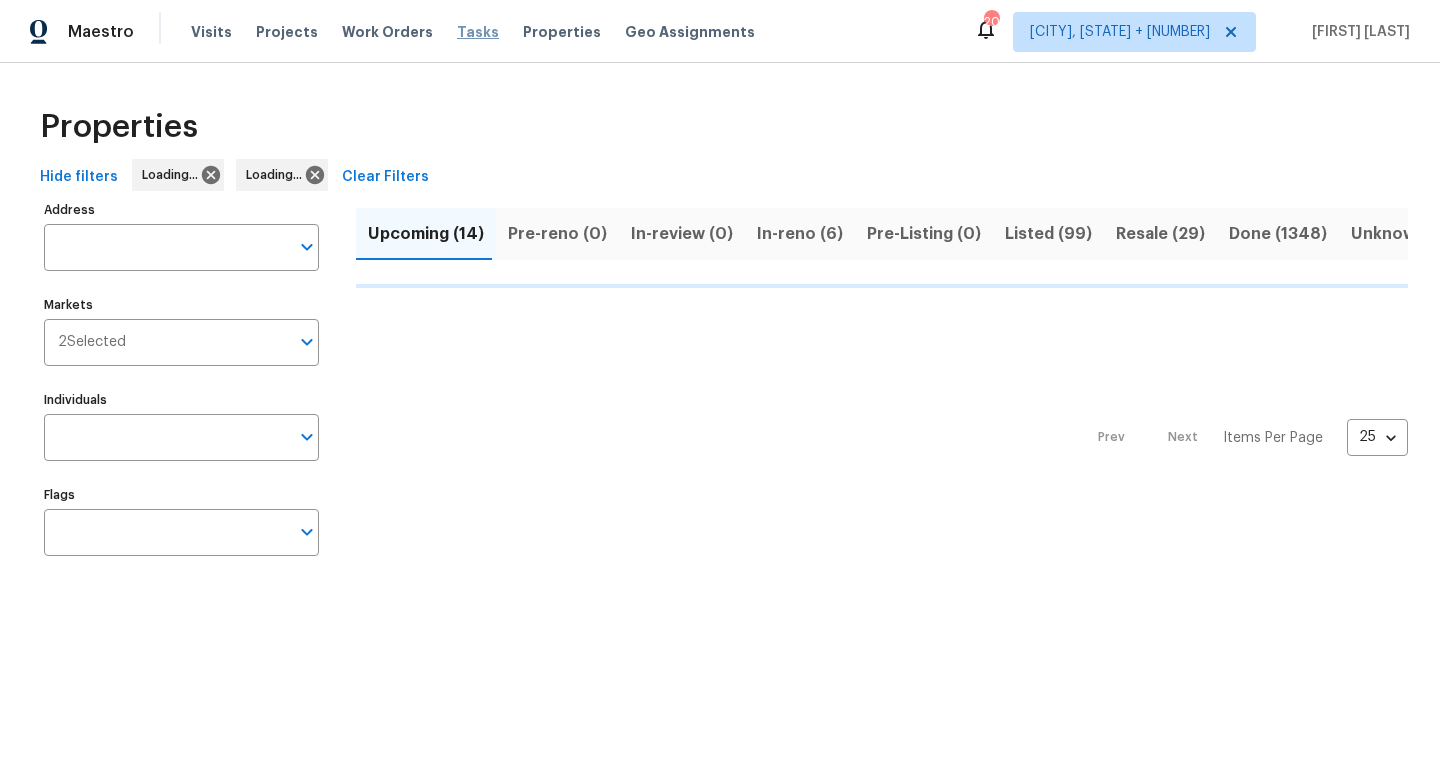 click on "Tasks" at bounding box center [478, 32] 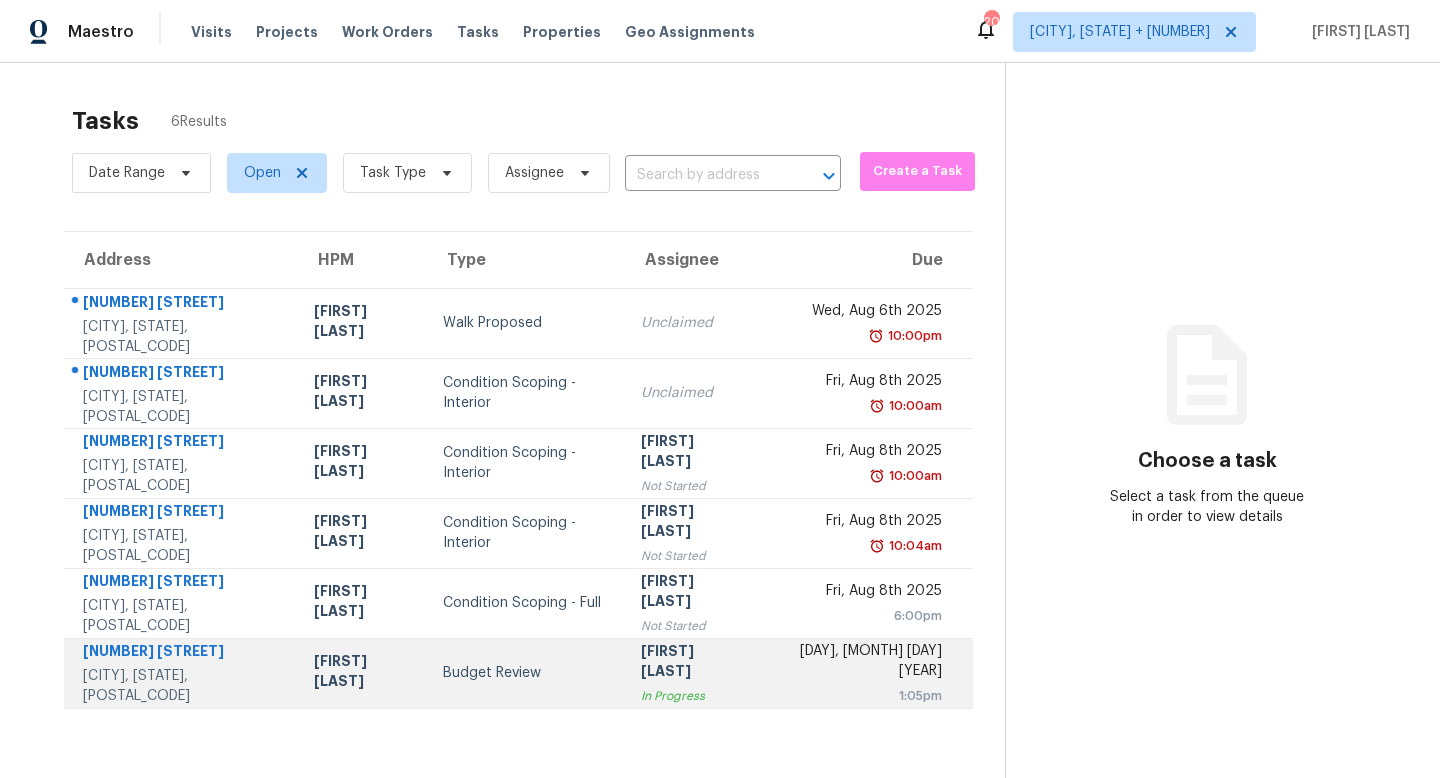 click on "10463 Desert Bloom Way" at bounding box center (182, 653) 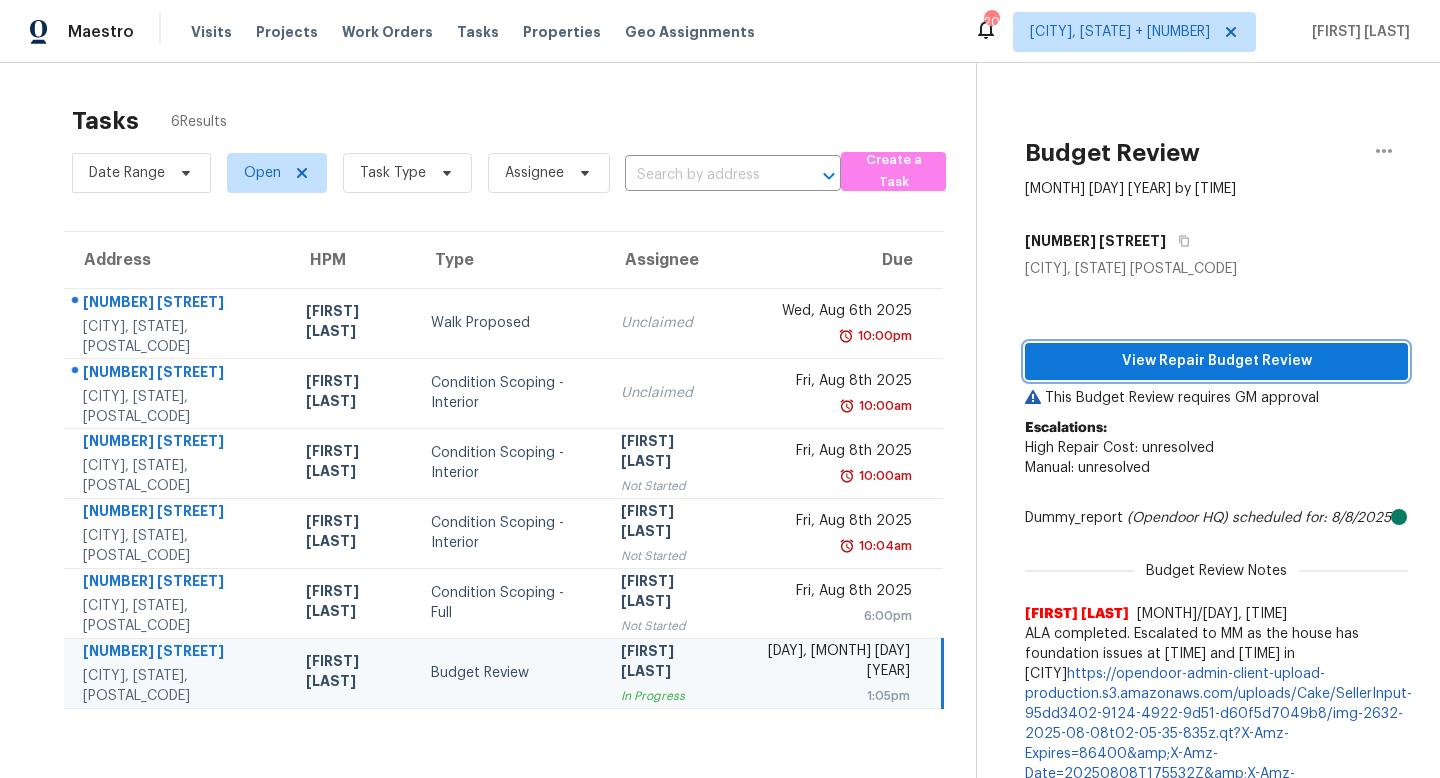 click on "View Repair Budget Review" at bounding box center [1216, 361] 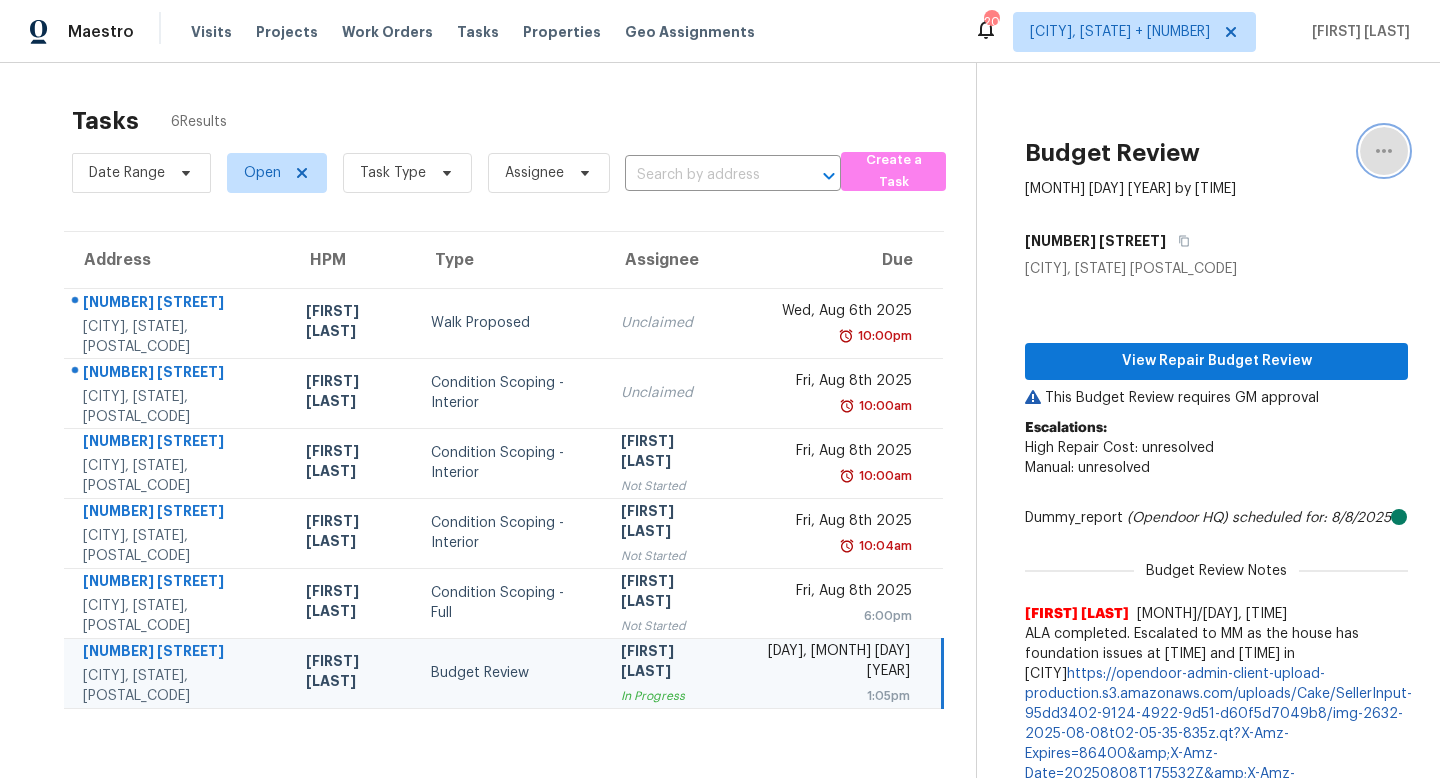 click 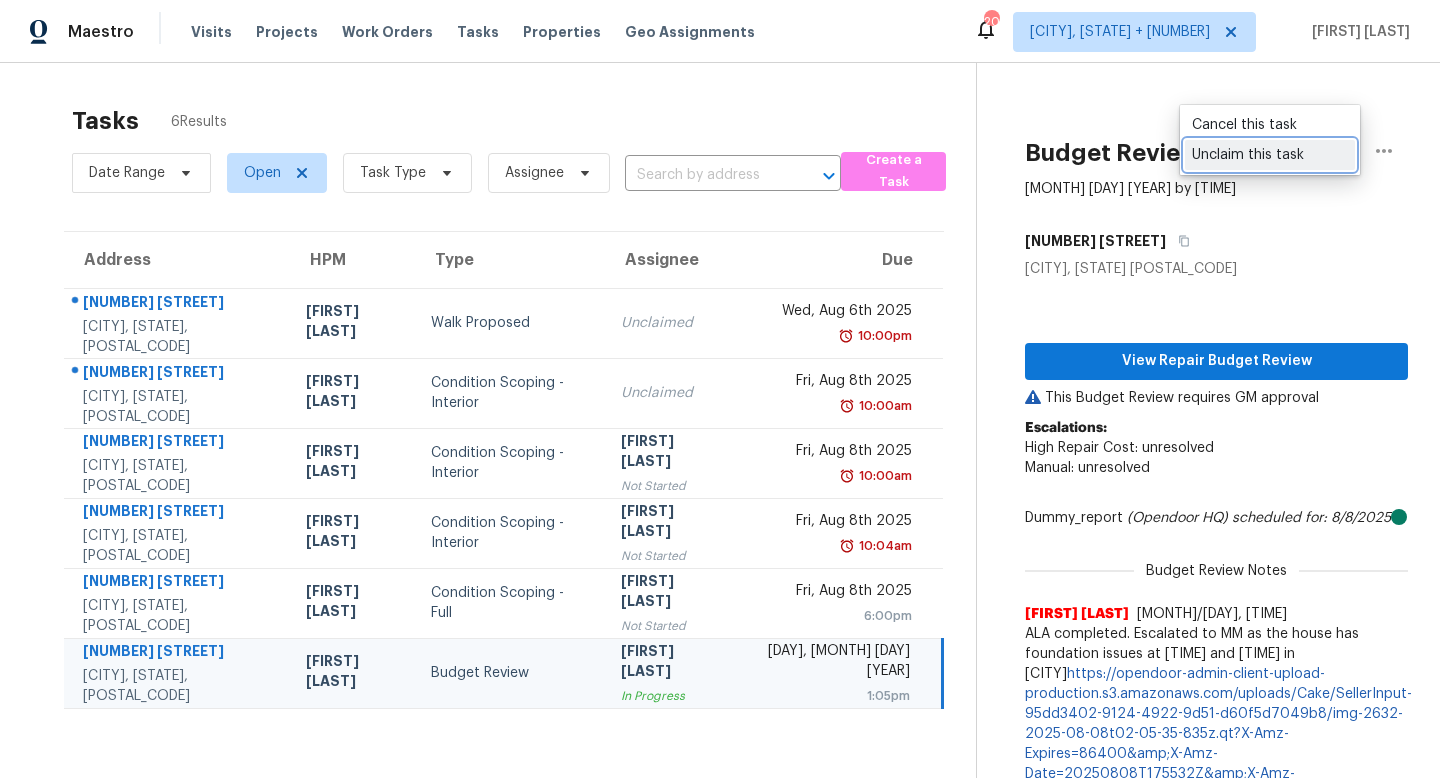 click on "Unclaim this task" at bounding box center (1270, 155) 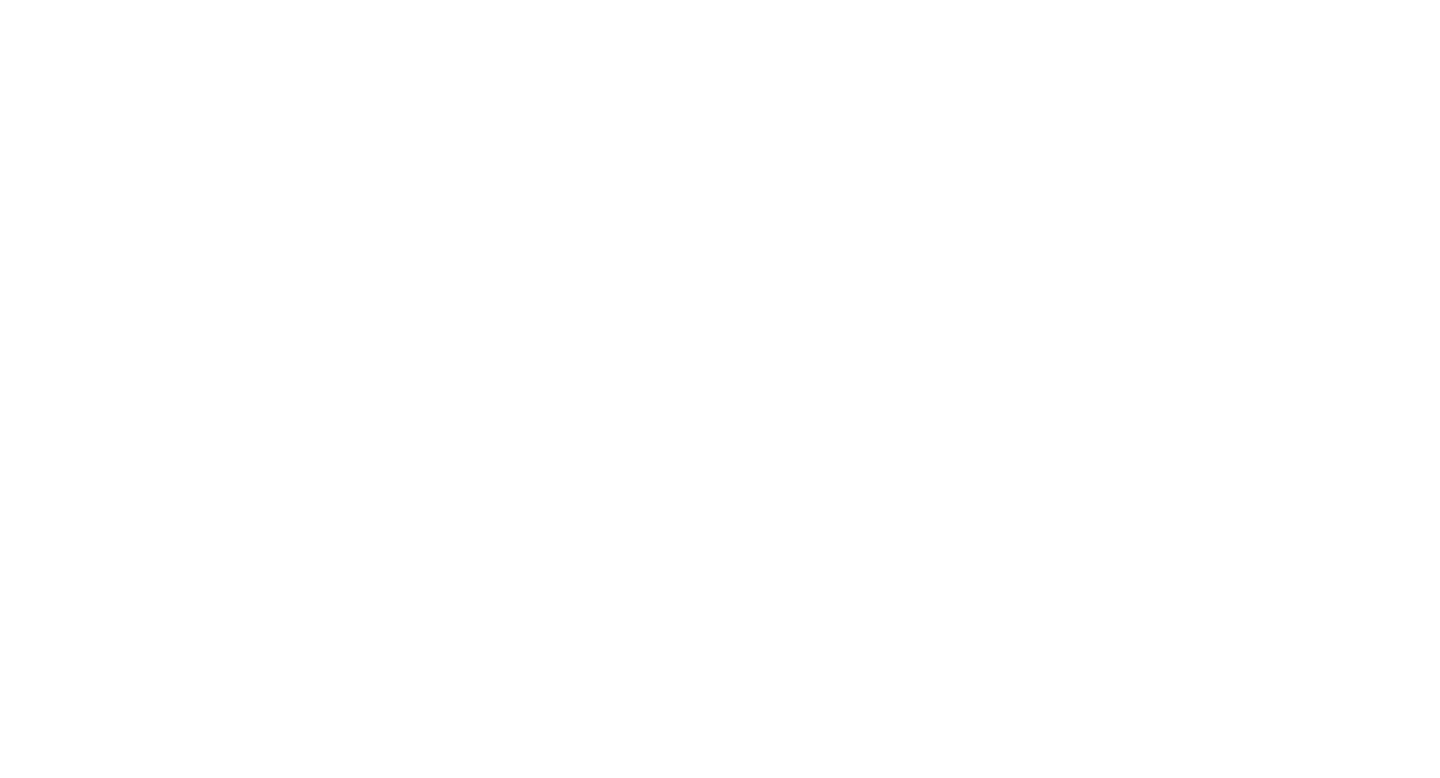 scroll, scrollTop: 0, scrollLeft: 0, axis: both 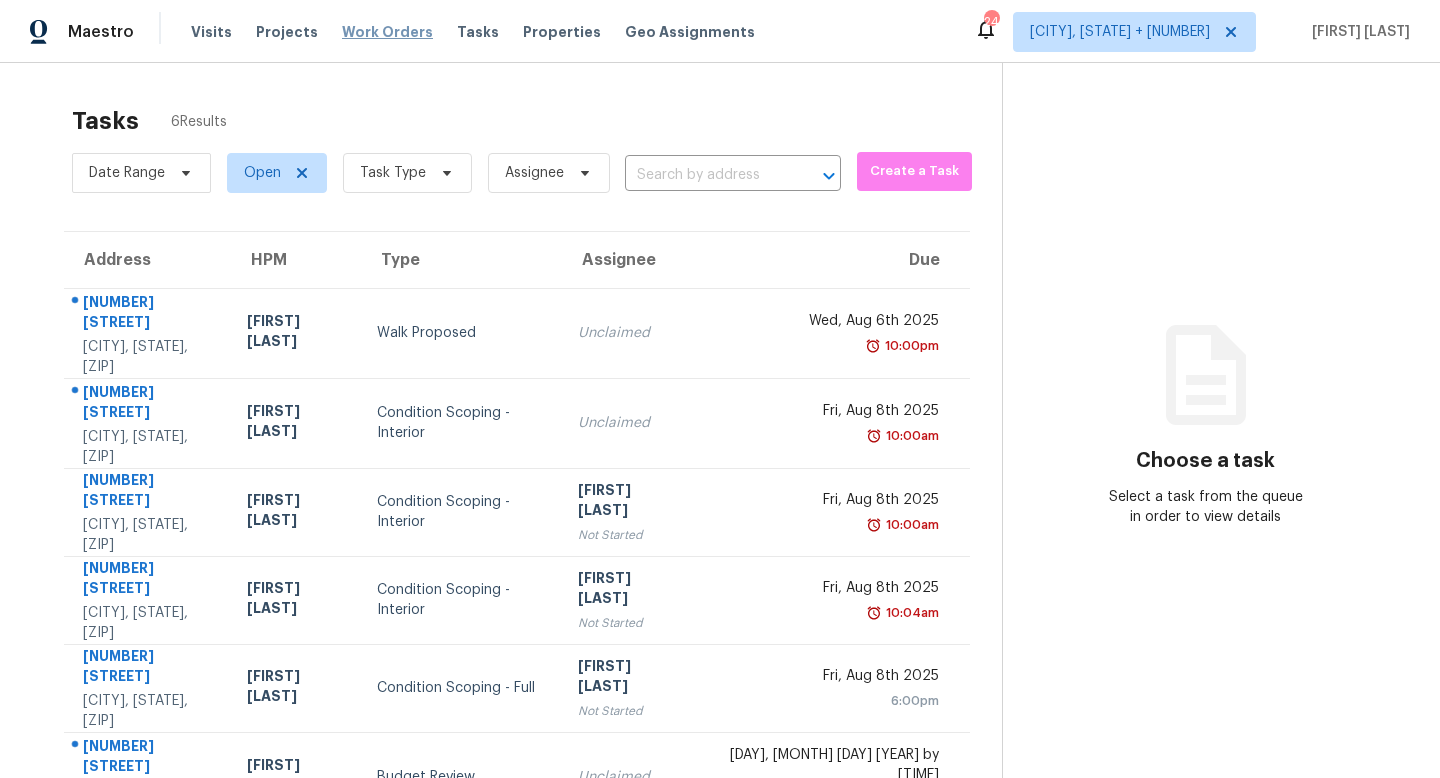 click on "Work Orders" at bounding box center (387, 32) 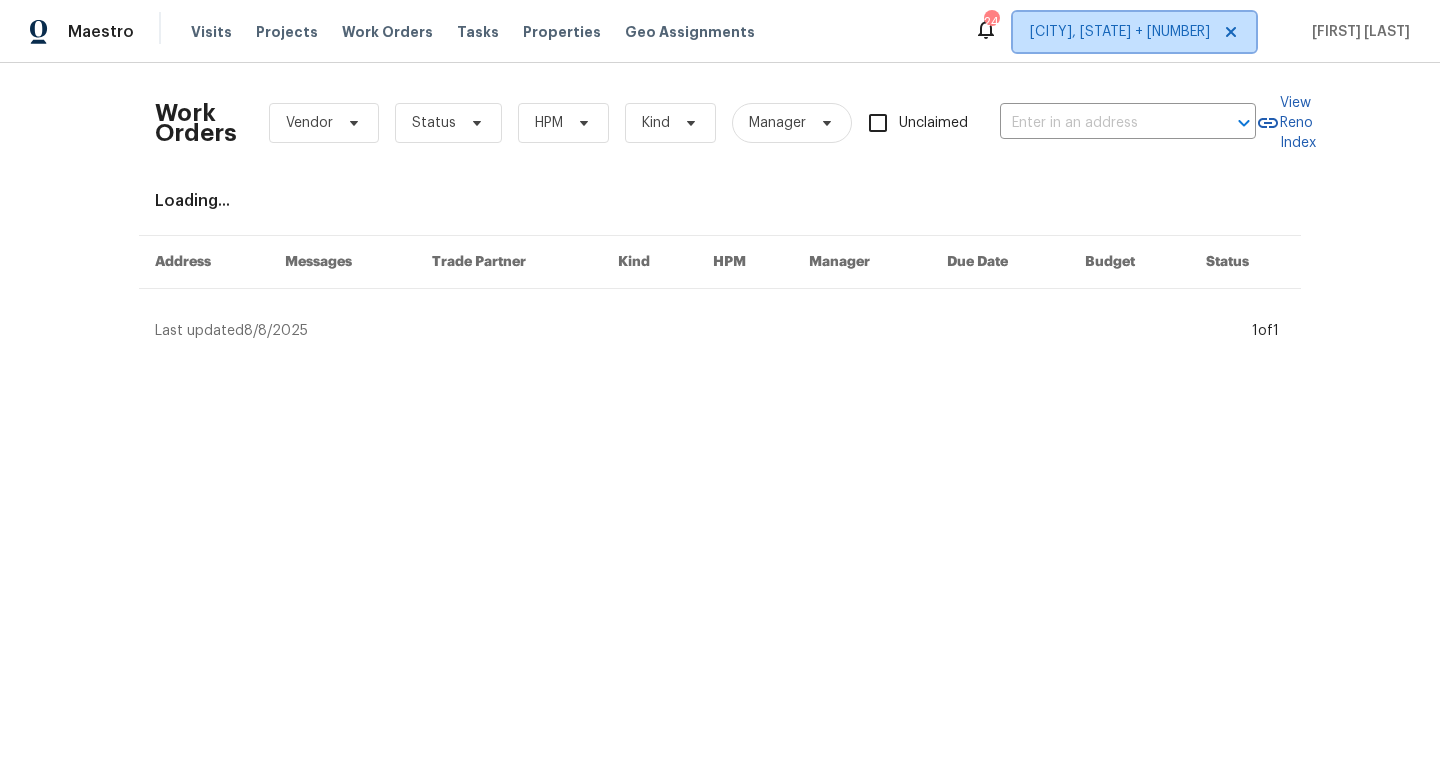 click on "[CITY], [STATE] + [NUMBER]" at bounding box center [1120, 32] 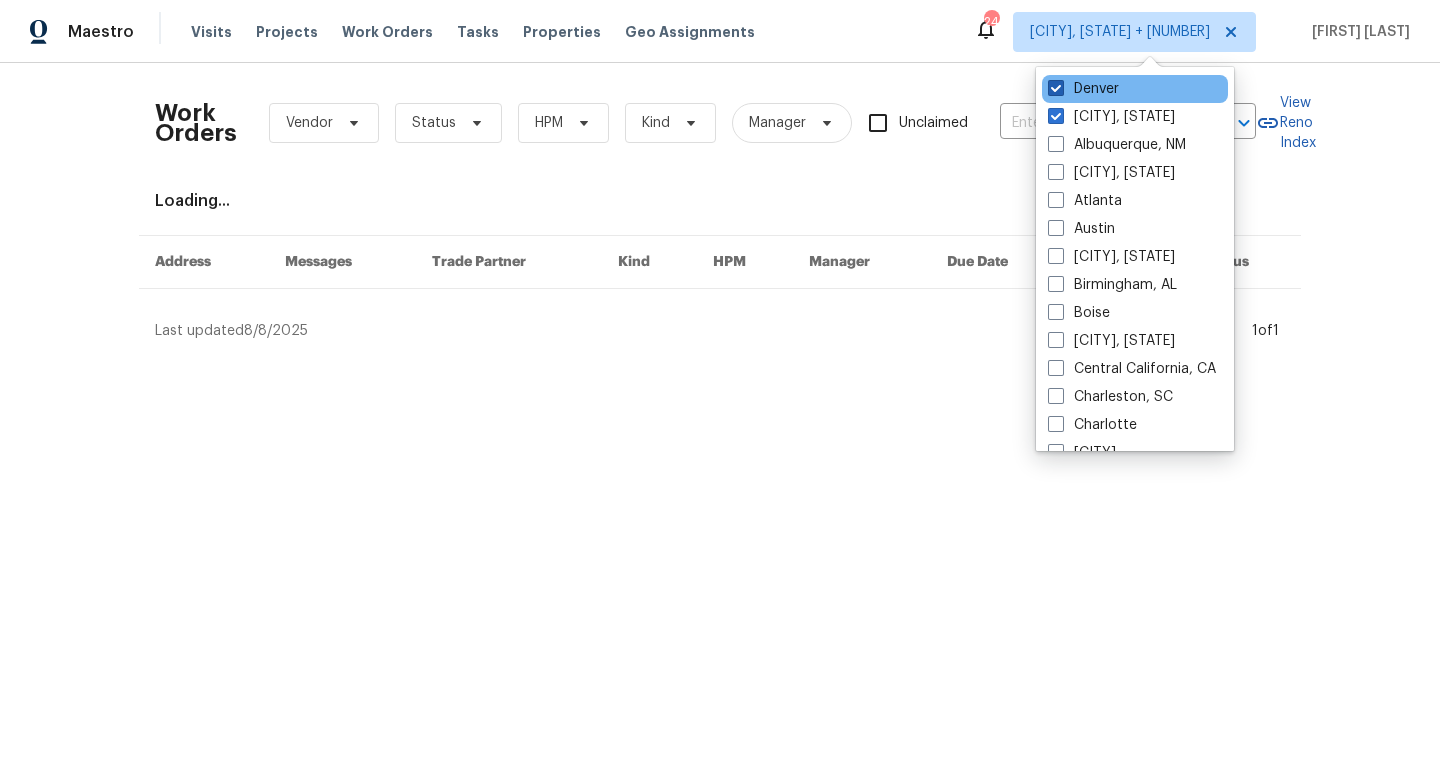click on "Denver" at bounding box center (1083, 89) 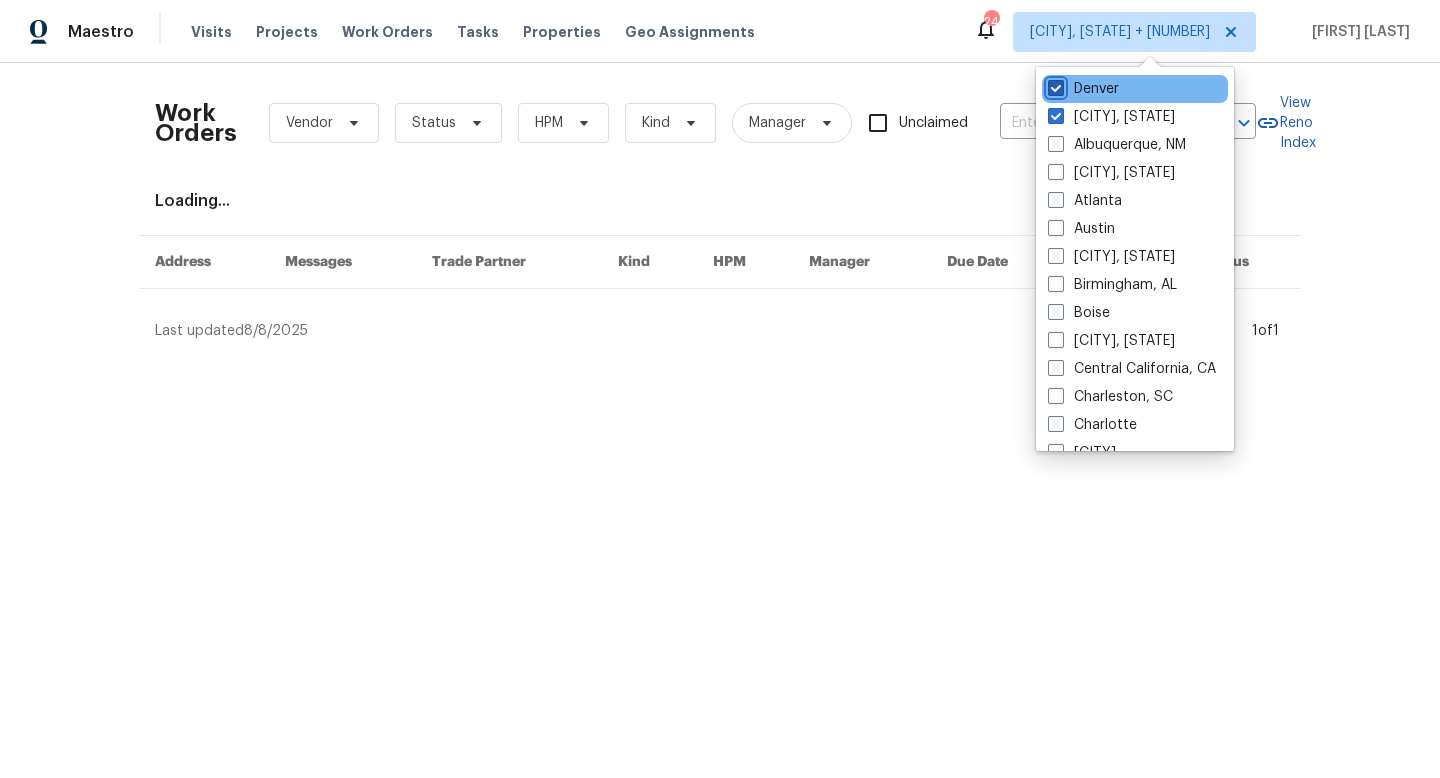 click on "Denver" at bounding box center [1054, 85] 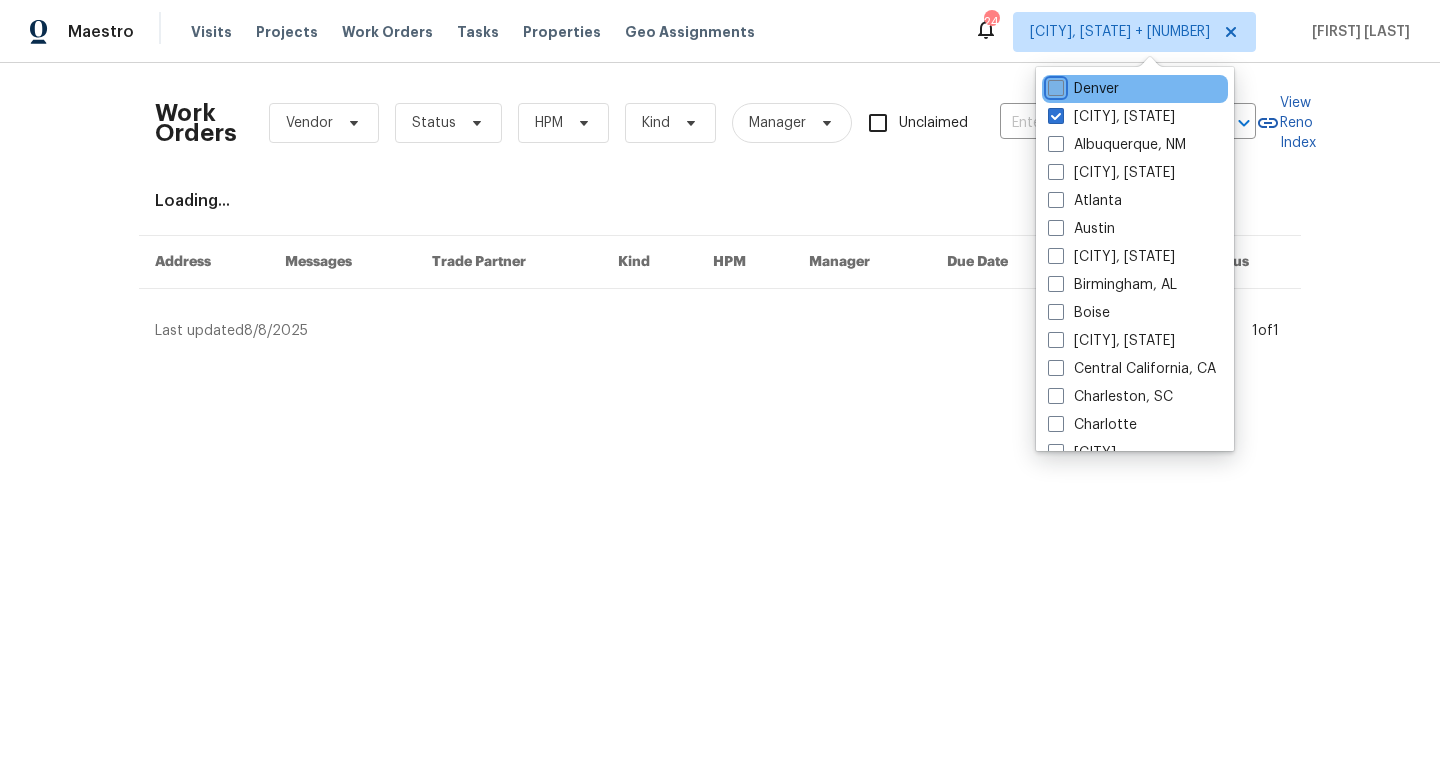 checkbox on "false" 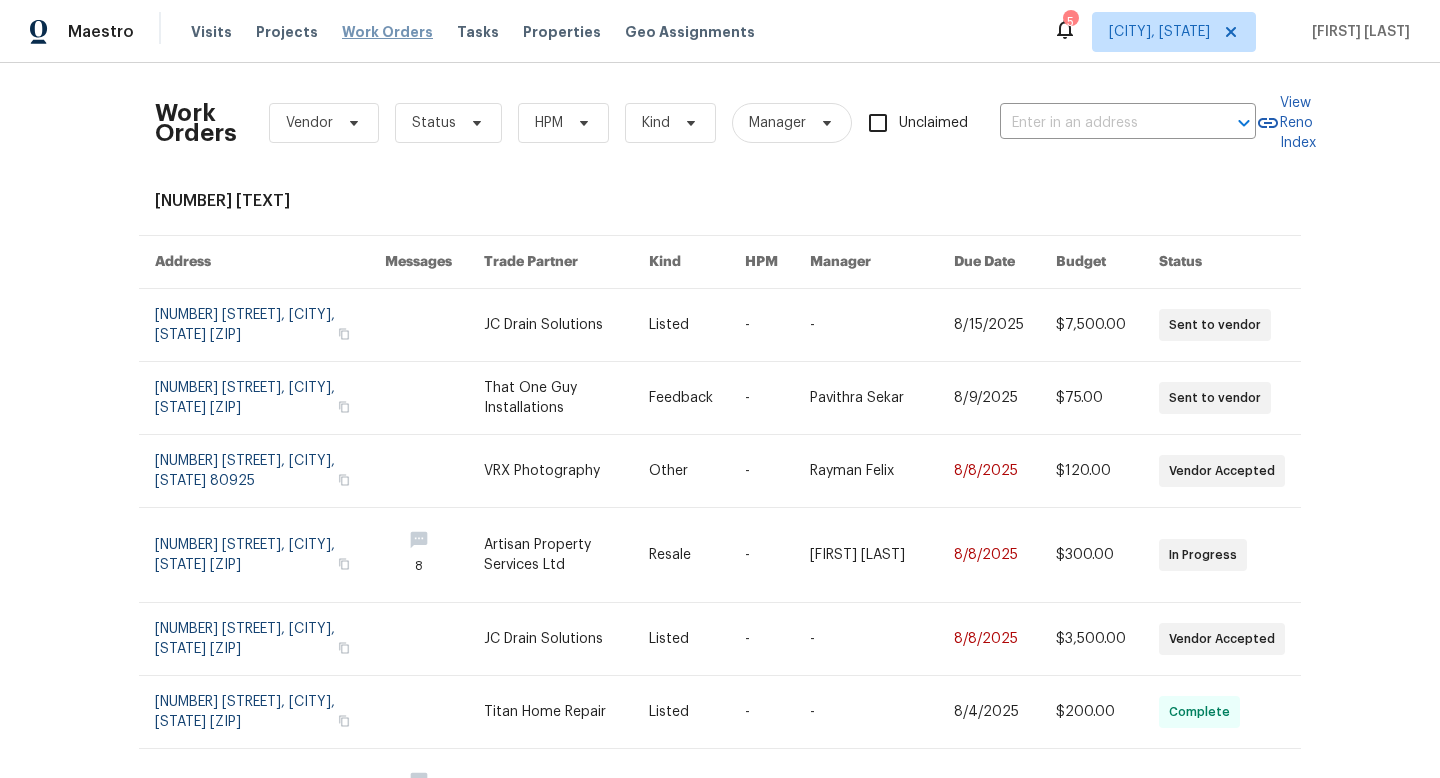 click on "Work Orders" at bounding box center (387, 32) 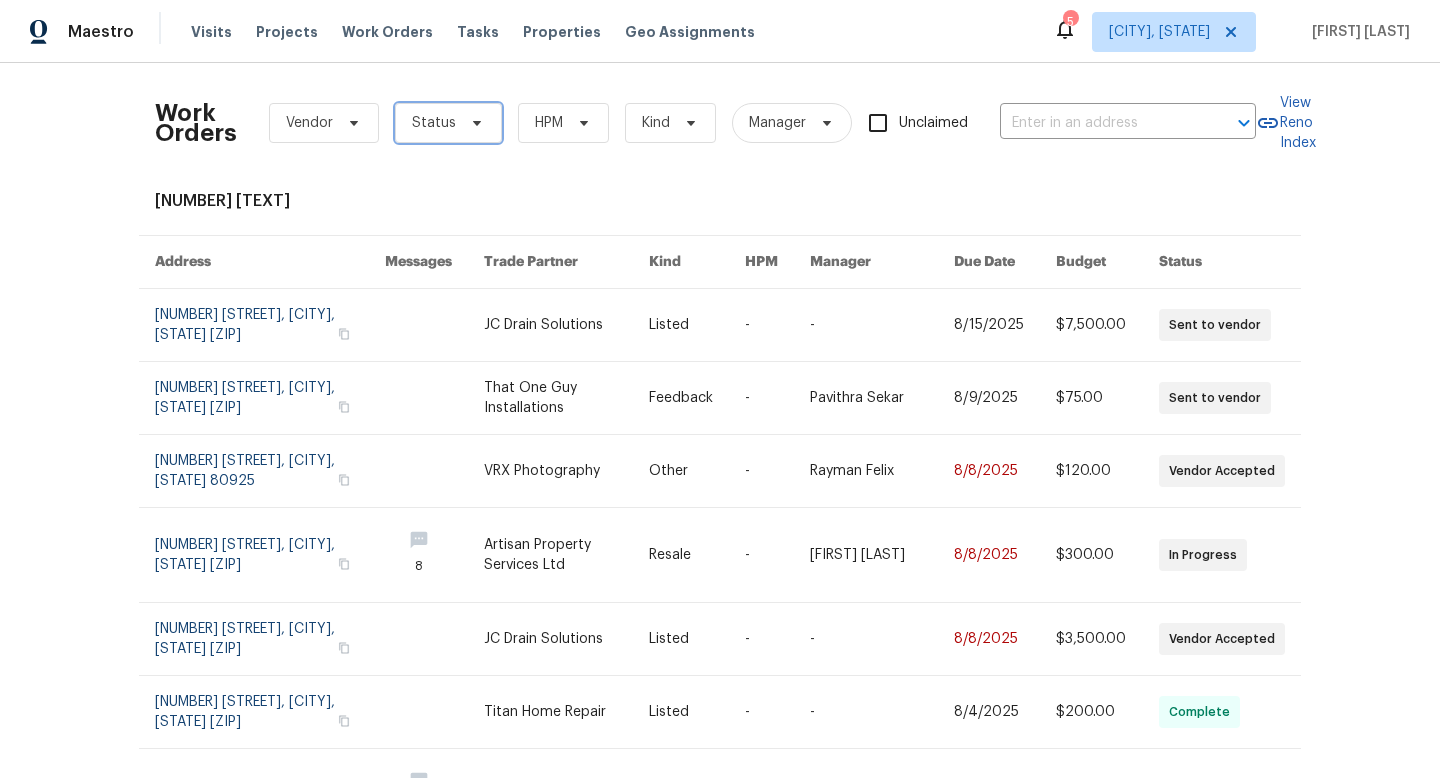 click 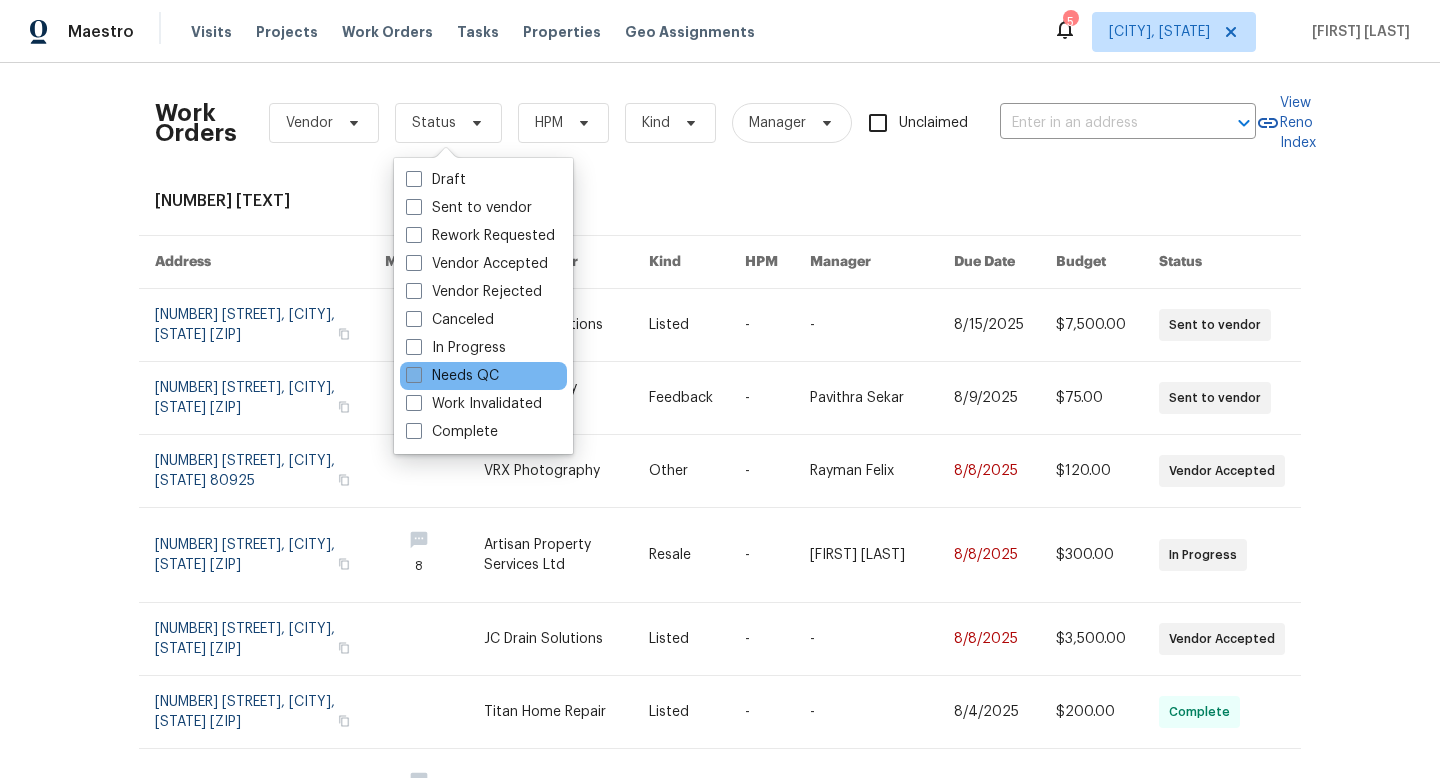 click at bounding box center (414, 375) 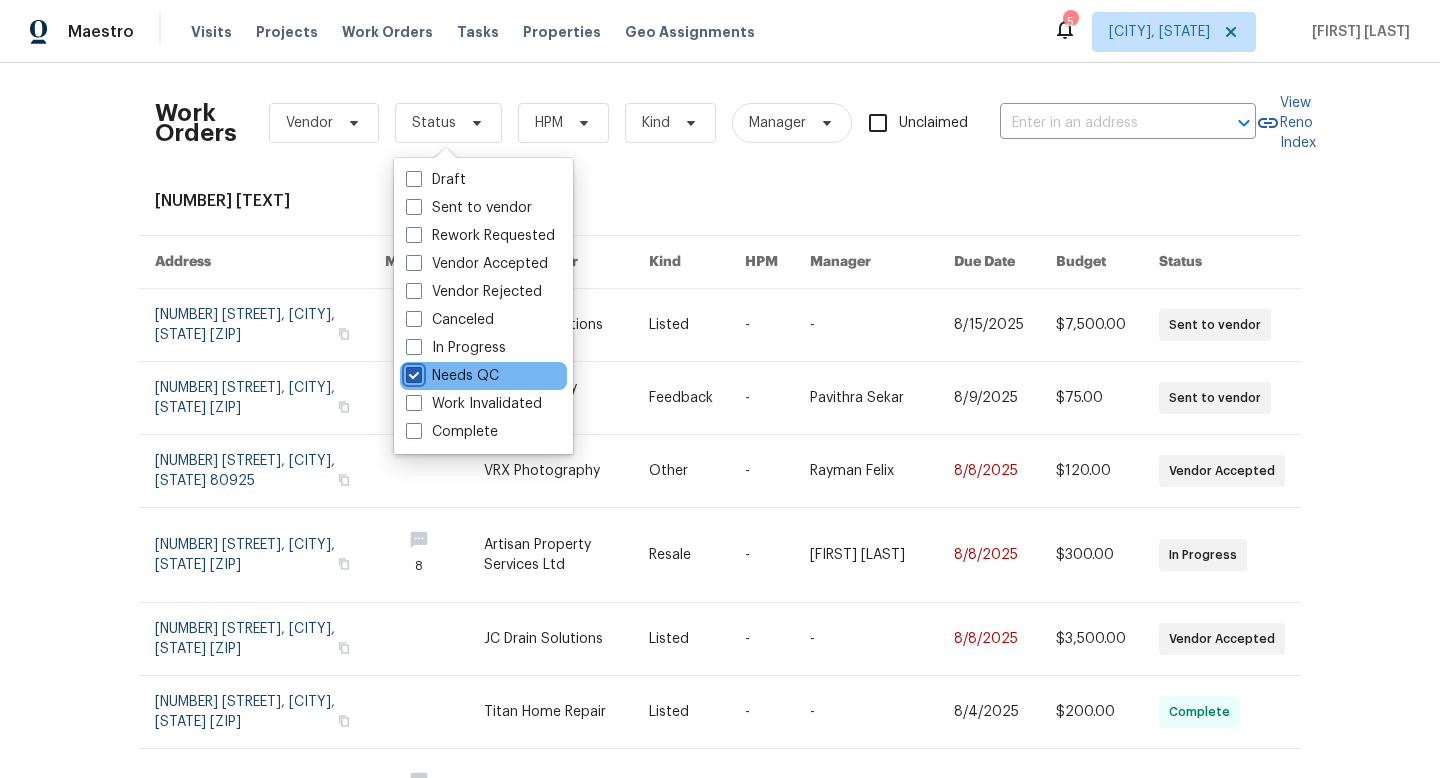 checkbox on "true" 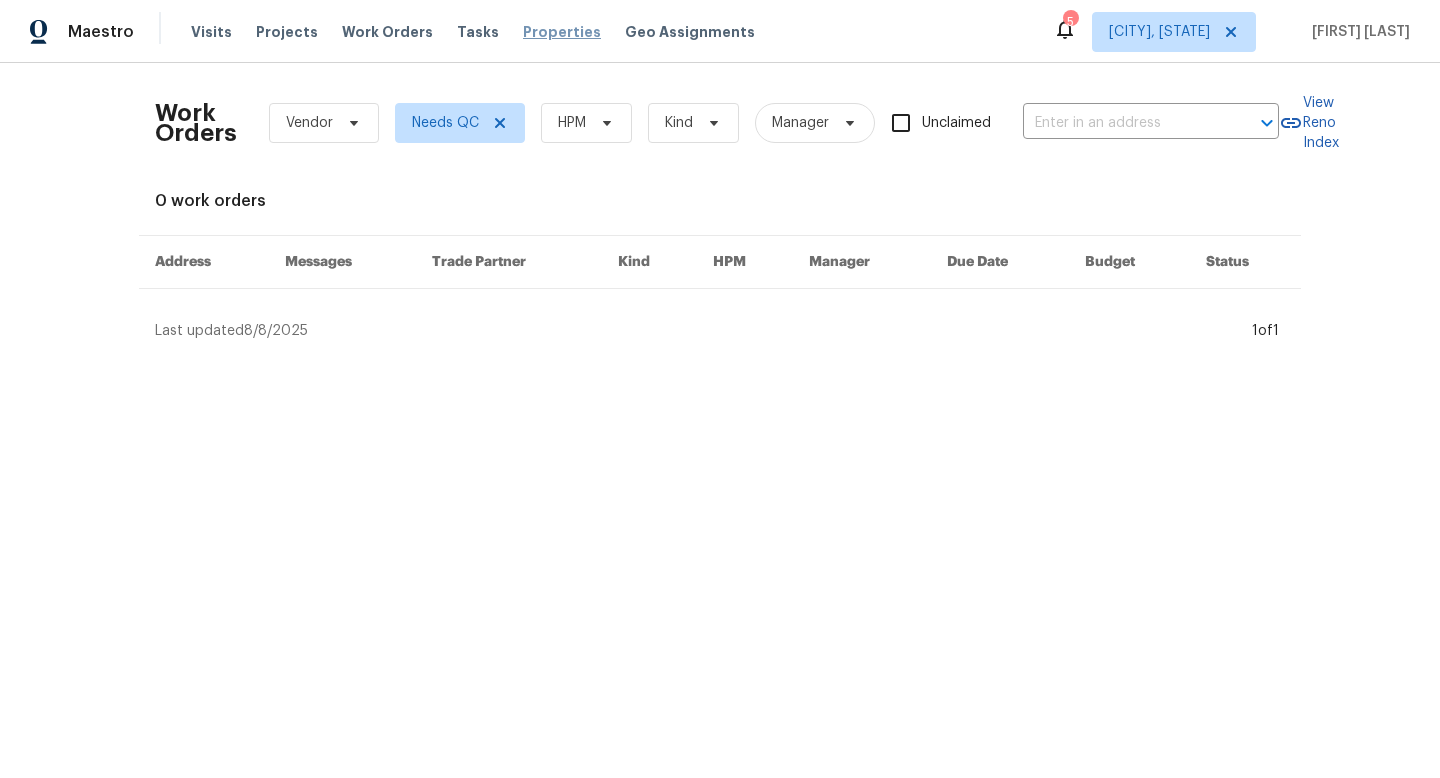 click on "Properties" at bounding box center [562, 32] 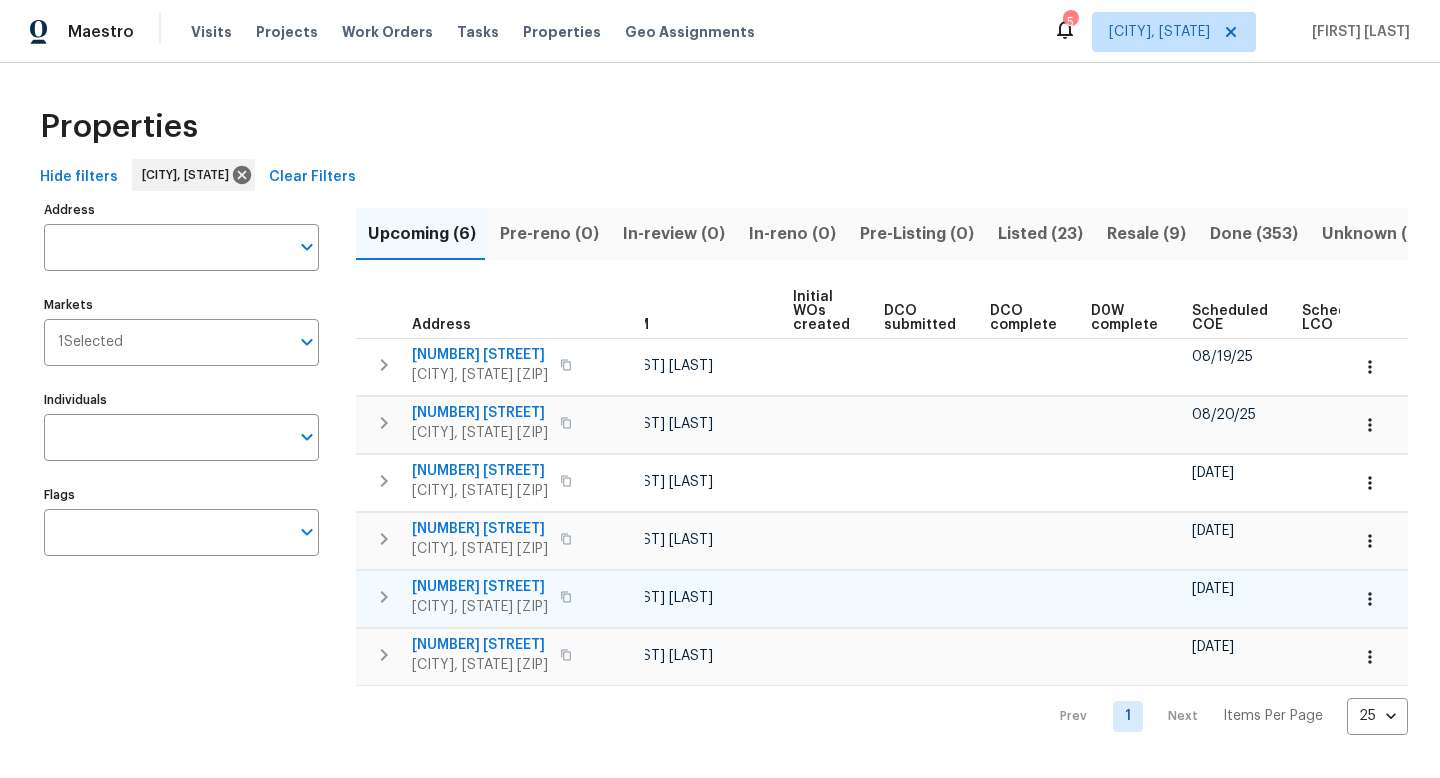scroll, scrollTop: 0, scrollLeft: 220, axis: horizontal 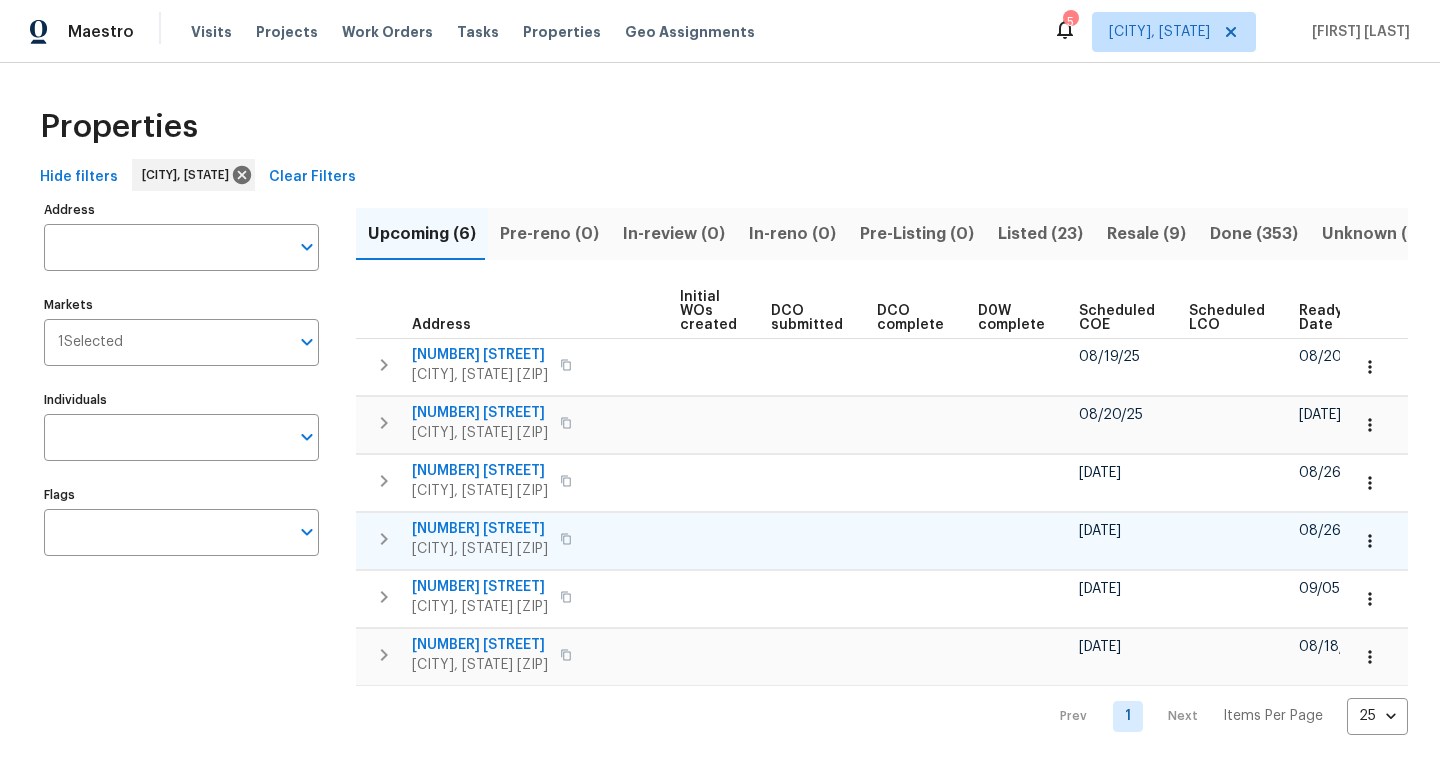 click on "3211 Poughkeepsie Dr" at bounding box center (480, 529) 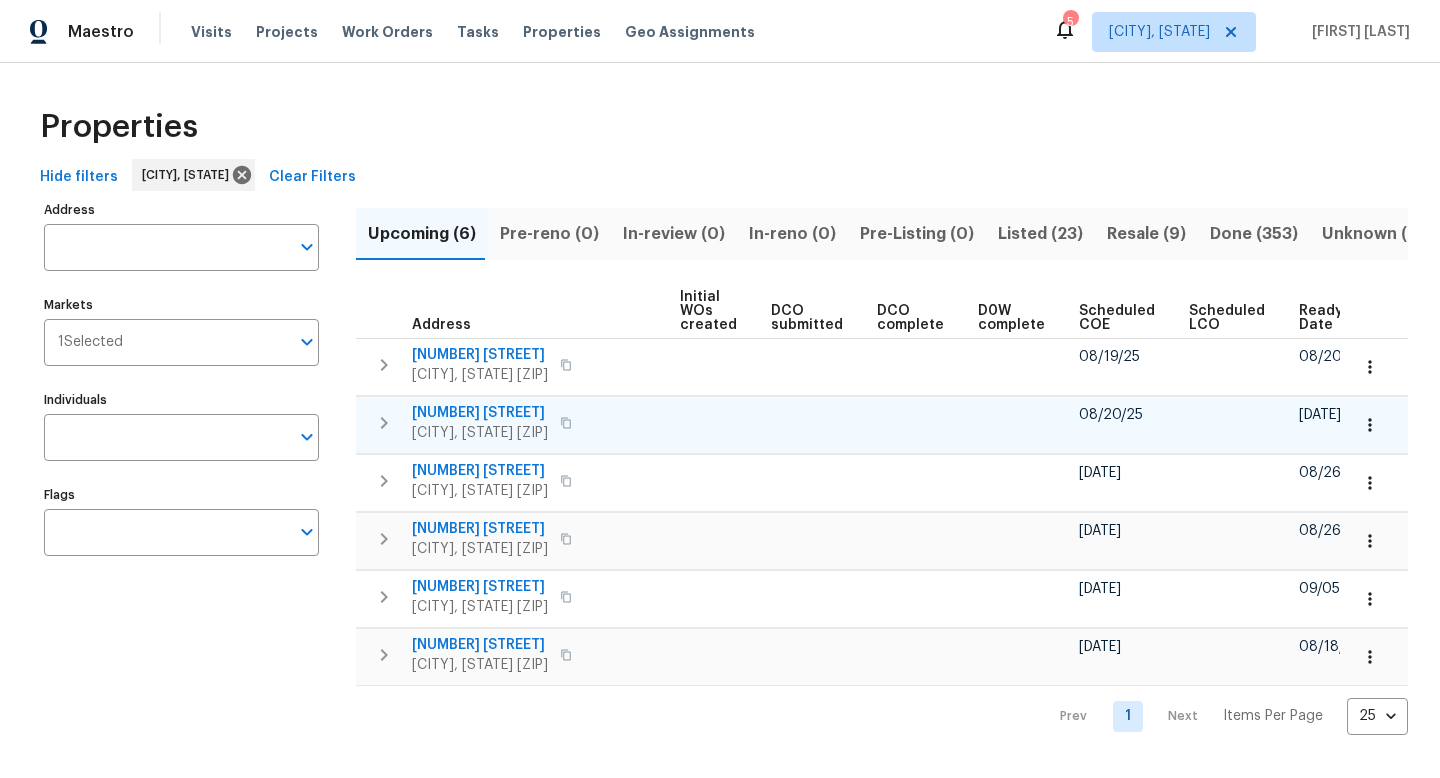 click on "4785 Live Oak Dr" at bounding box center [480, 413] 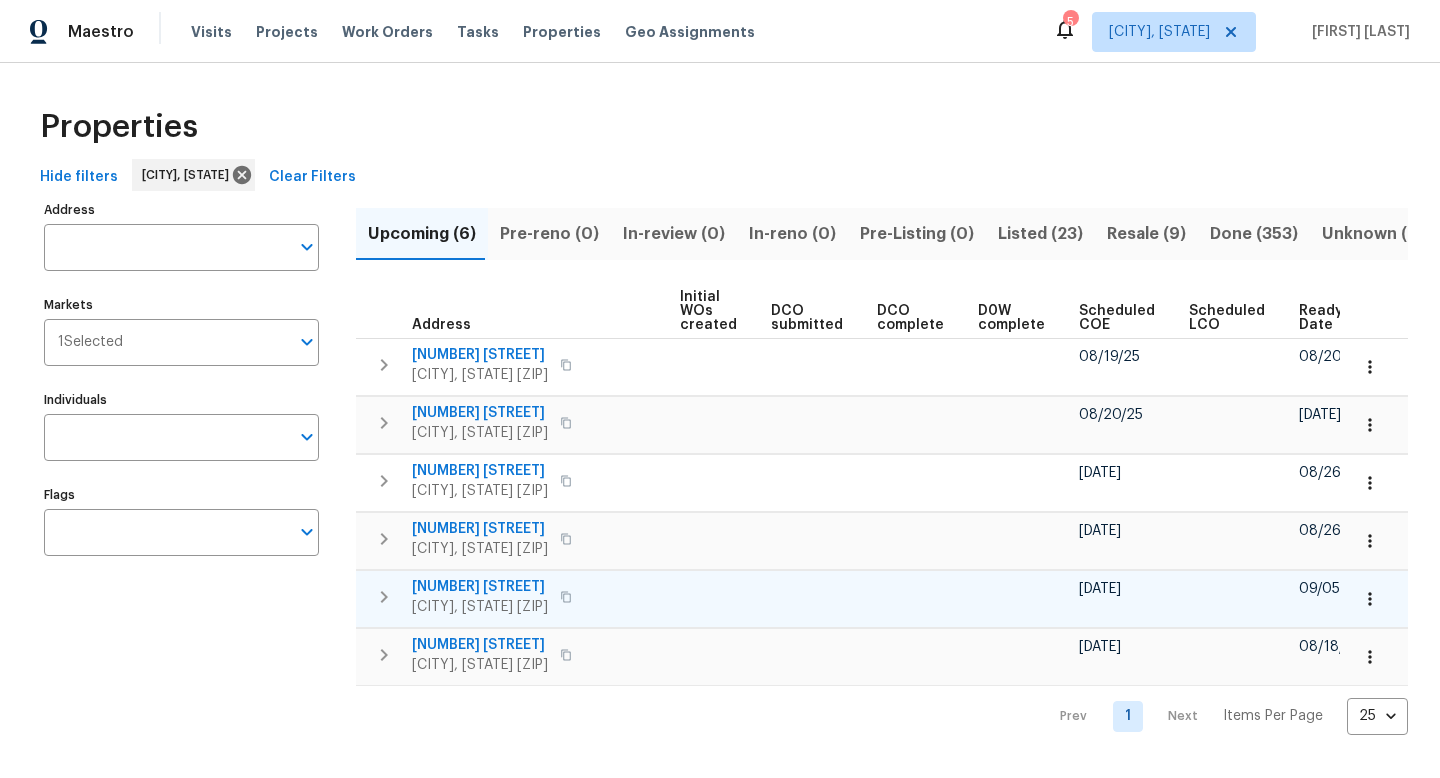 click on "6812 Galpin Dr" at bounding box center (480, 587) 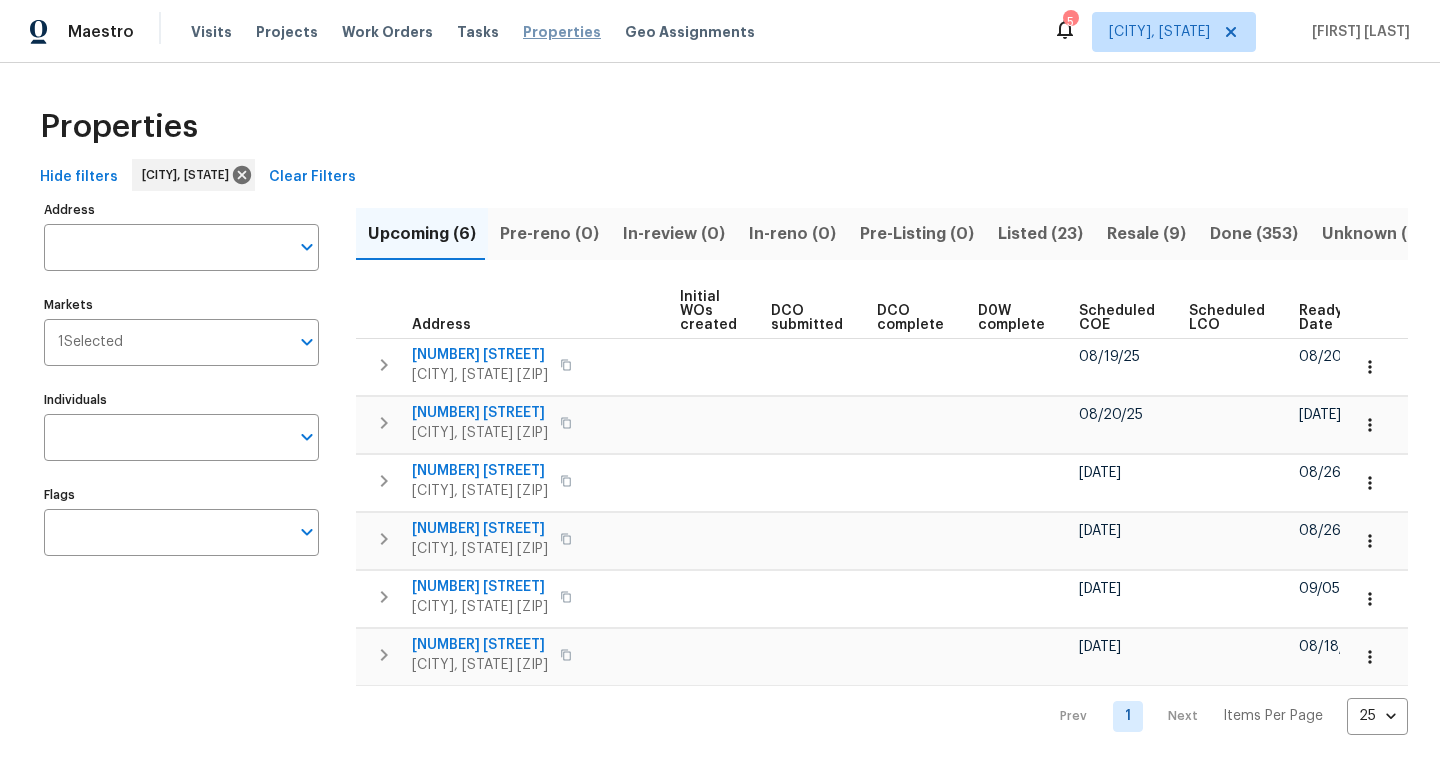 click on "Properties" at bounding box center [562, 32] 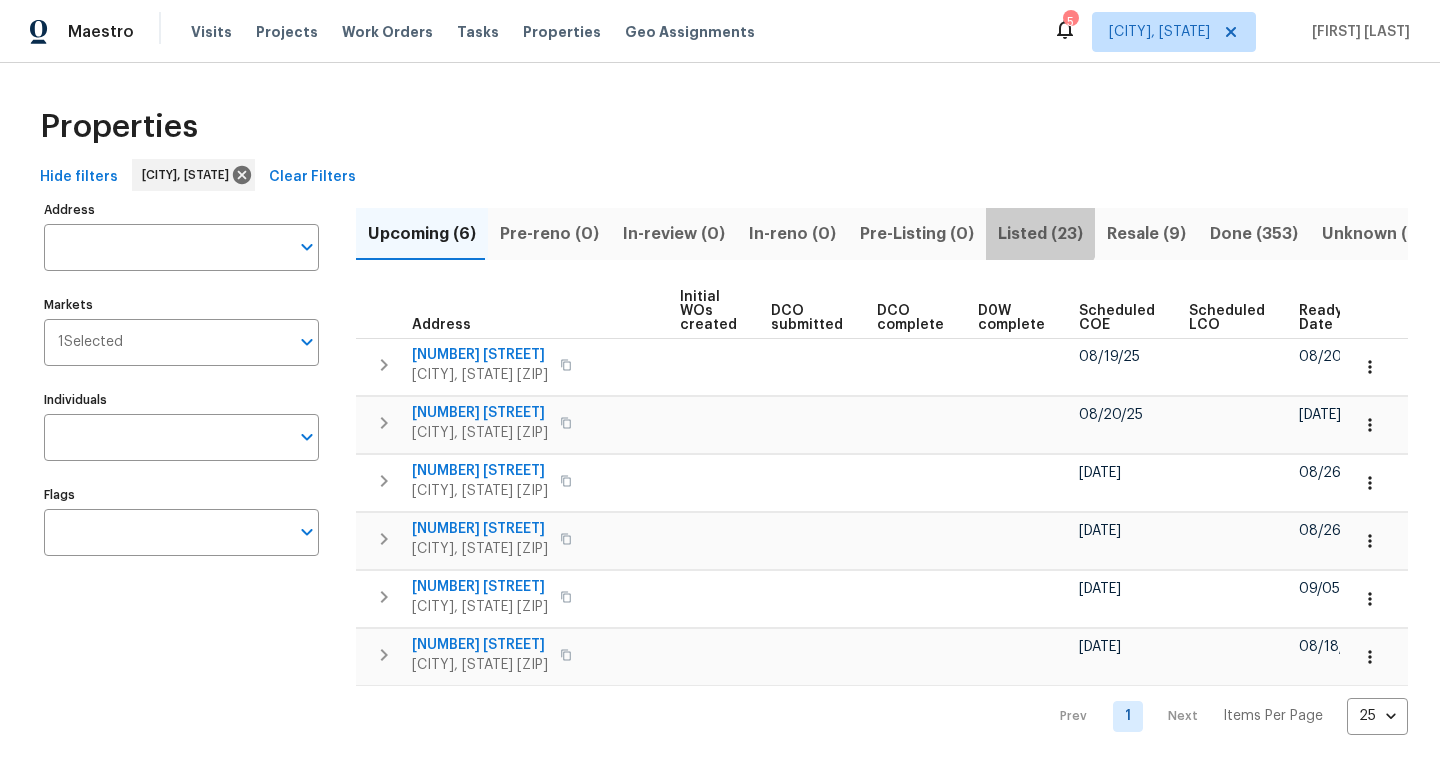 click on "Listed (23)" at bounding box center [1040, 234] 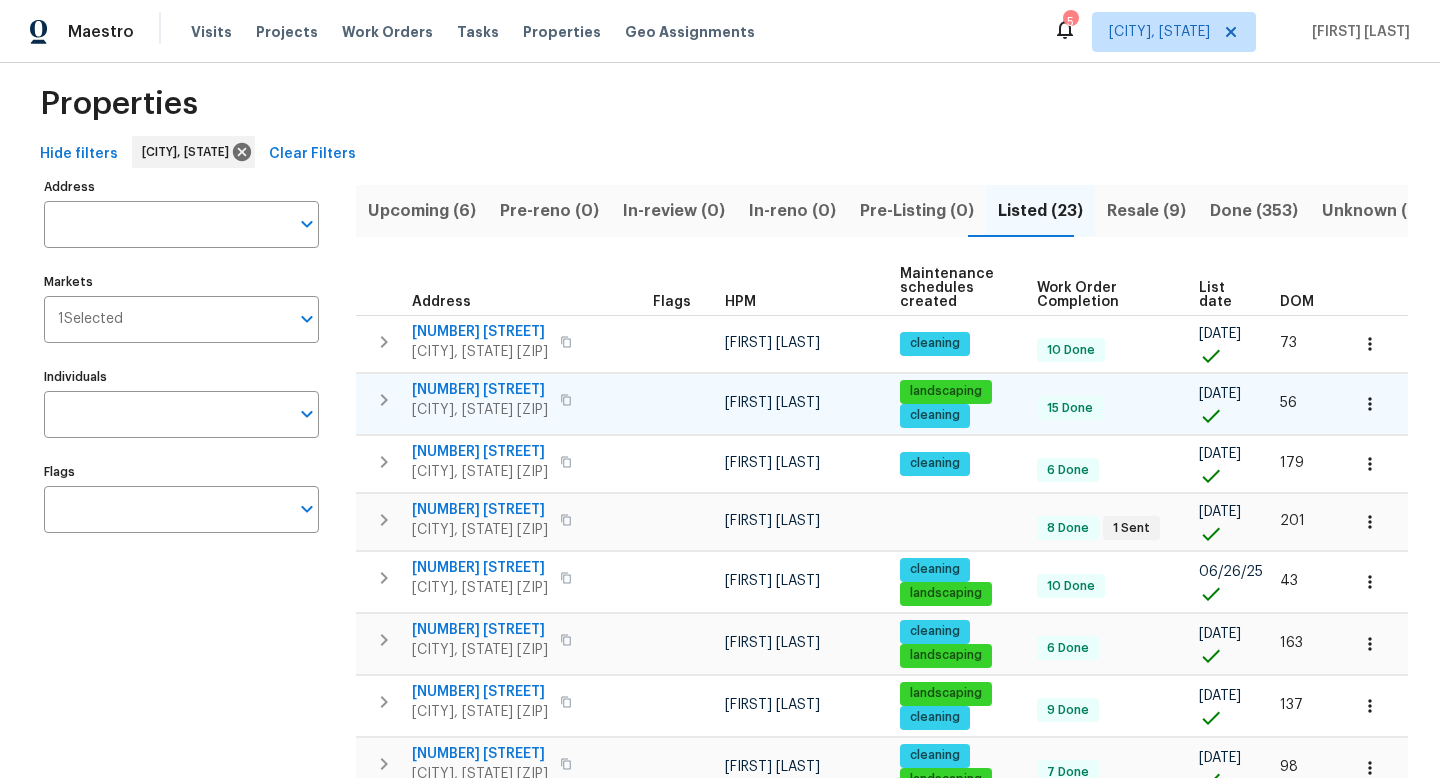scroll, scrollTop: 0, scrollLeft: 0, axis: both 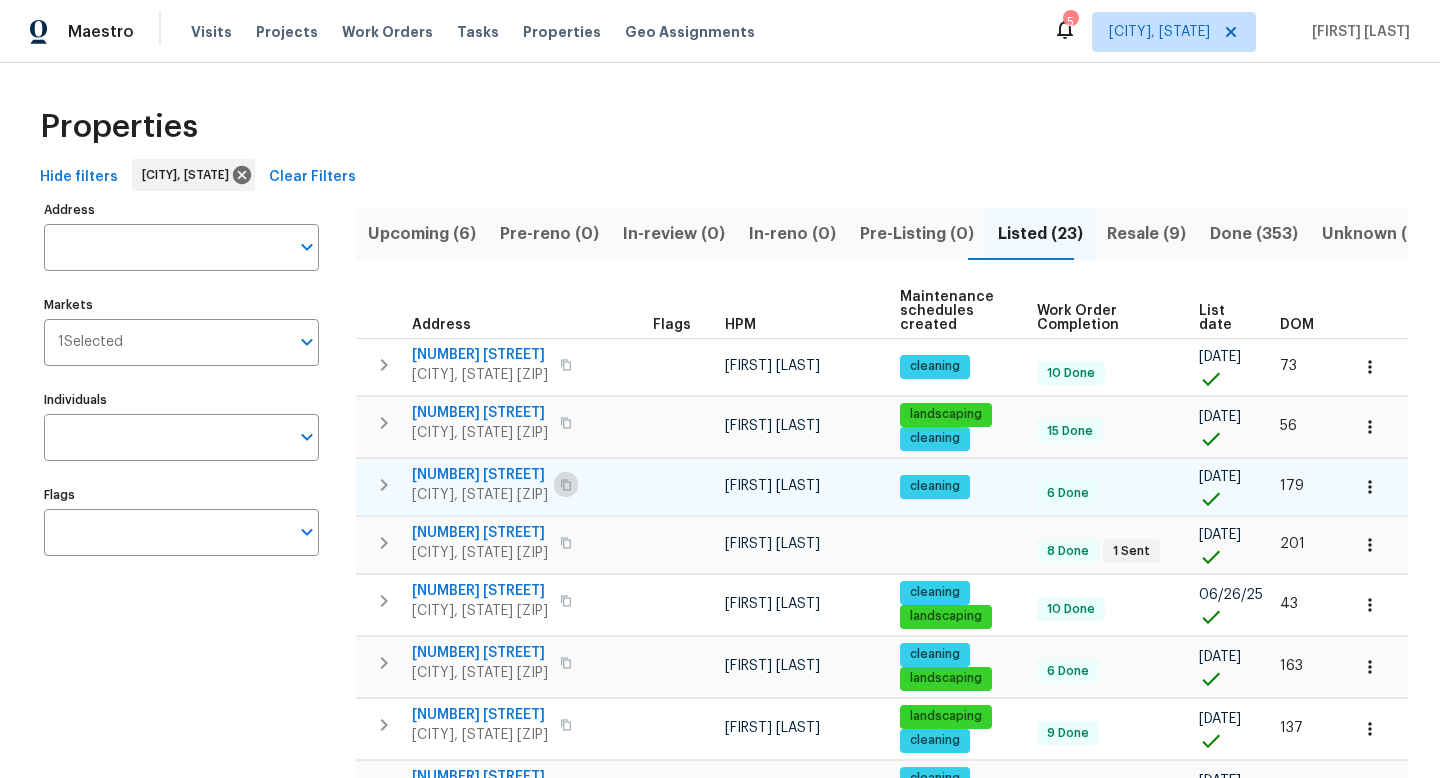 click at bounding box center (566, 485) 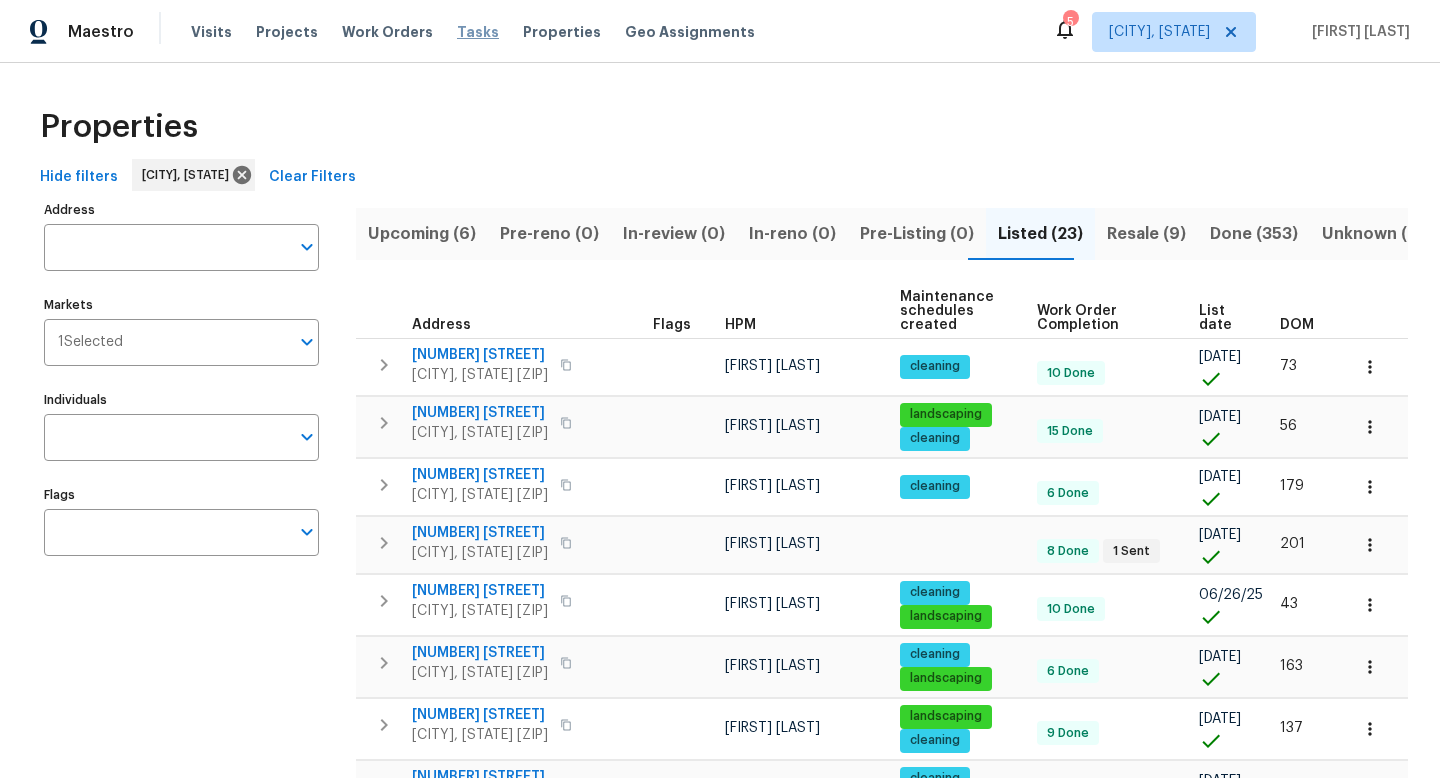 click on "Tasks" at bounding box center (478, 32) 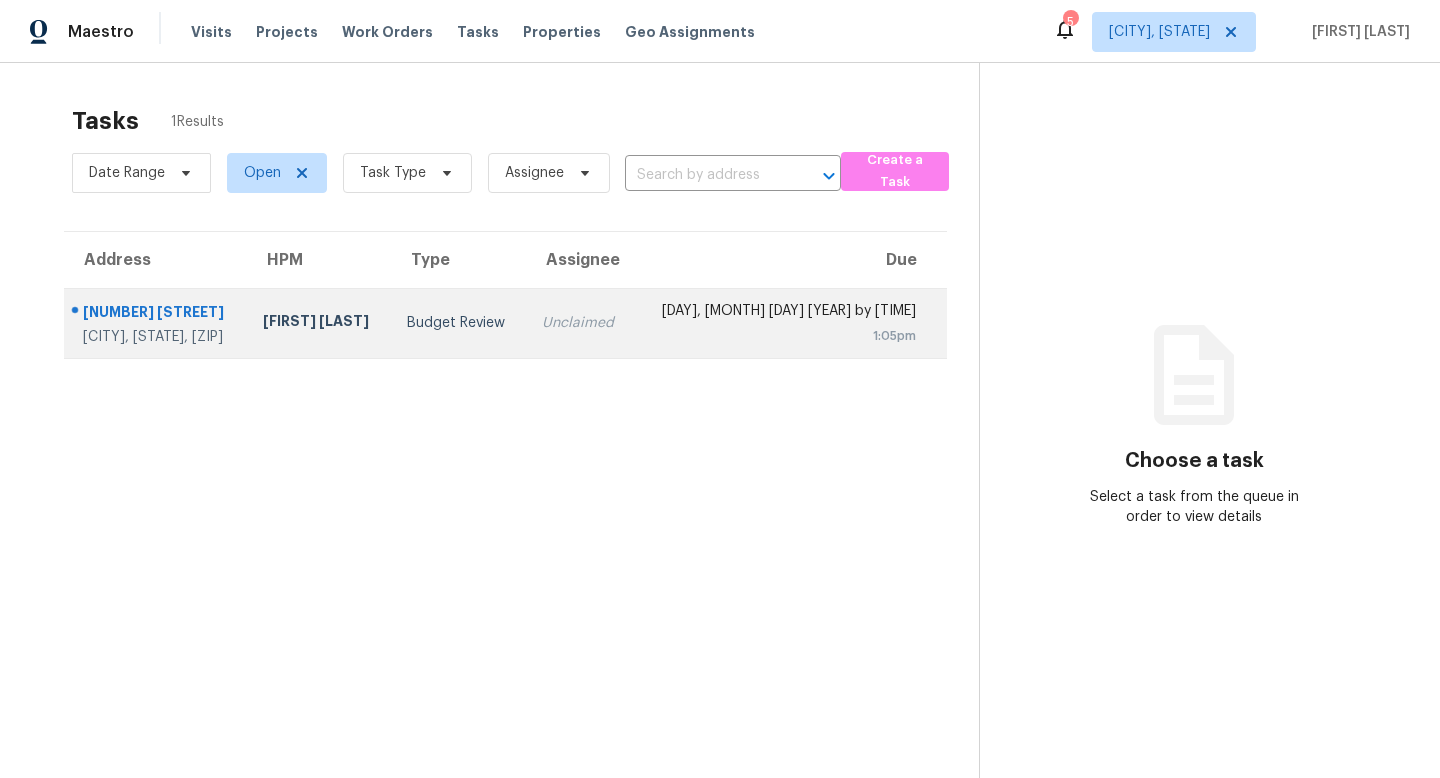 click on "10463 Desert Bloom Way   Colorado Springs, CO, 80925" at bounding box center (155, 323) 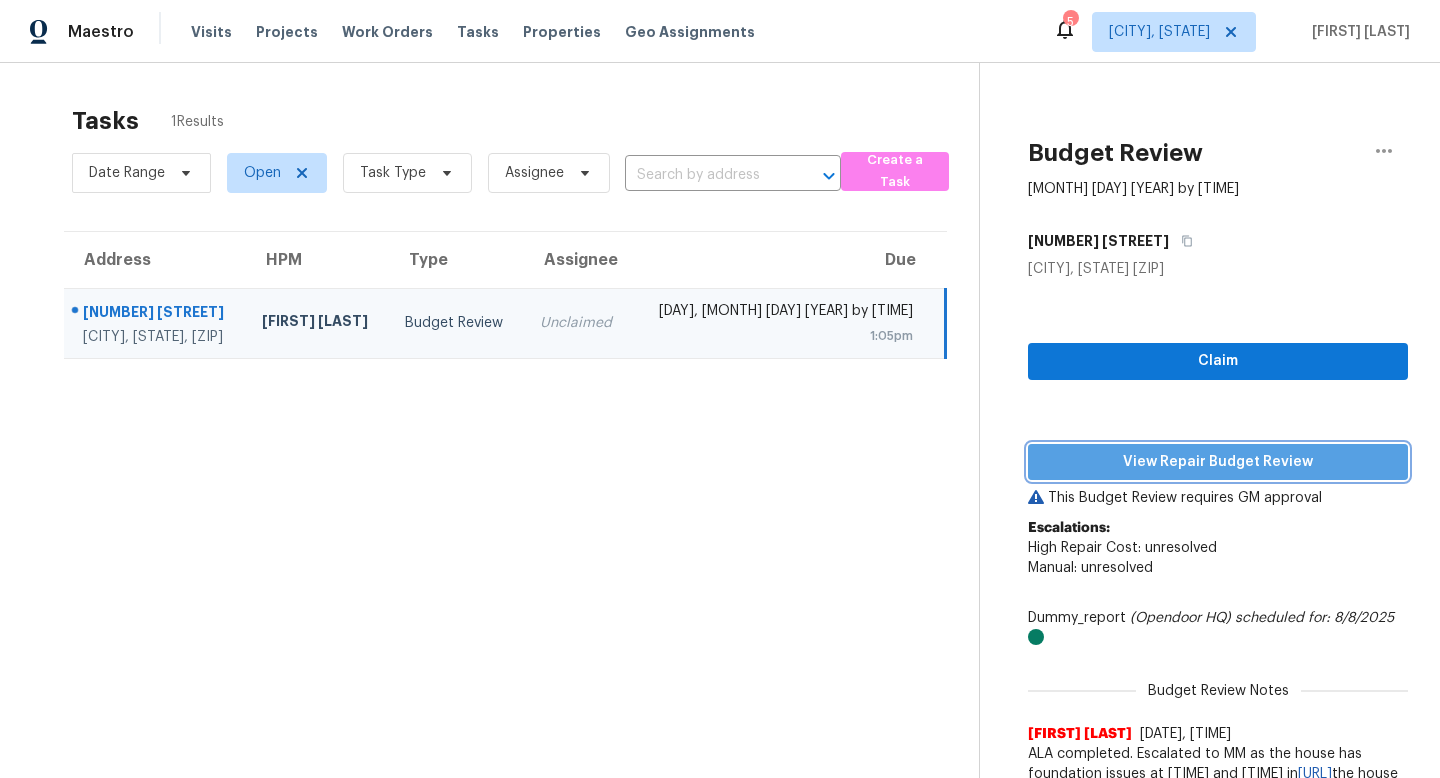 click on "View Repair Budget Review" at bounding box center [1218, 462] 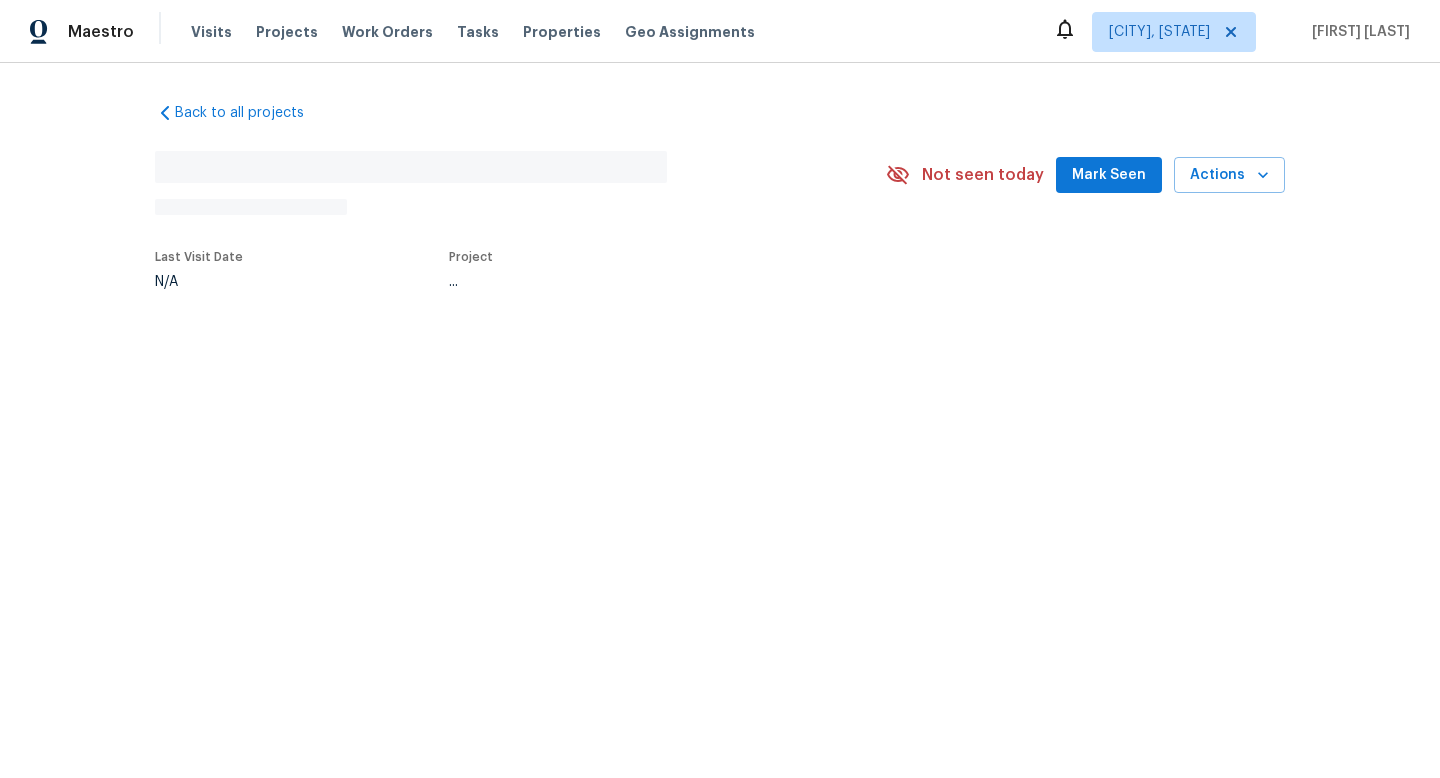 scroll, scrollTop: 0, scrollLeft: 0, axis: both 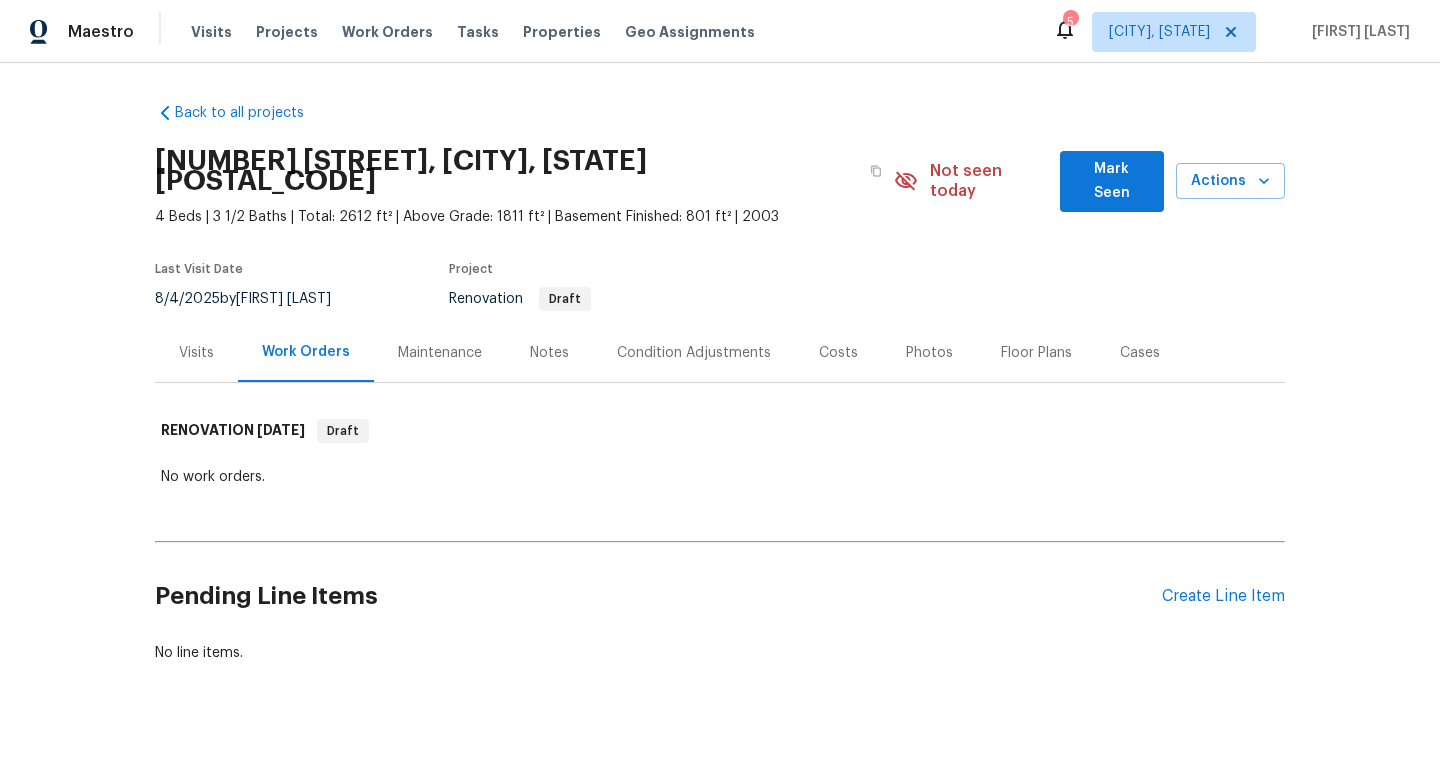 click on "Condition Adjustments" at bounding box center [694, 353] 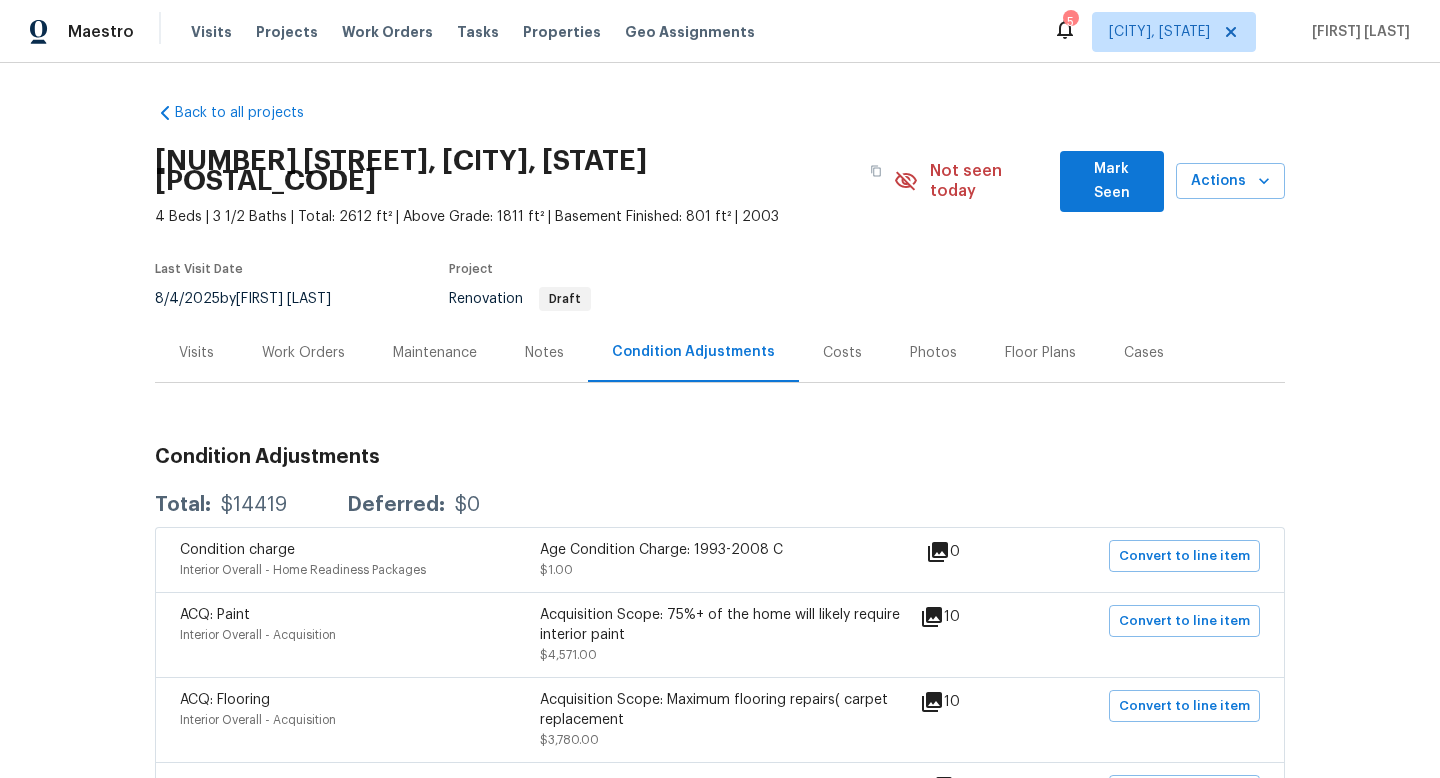 scroll, scrollTop: 407, scrollLeft: 0, axis: vertical 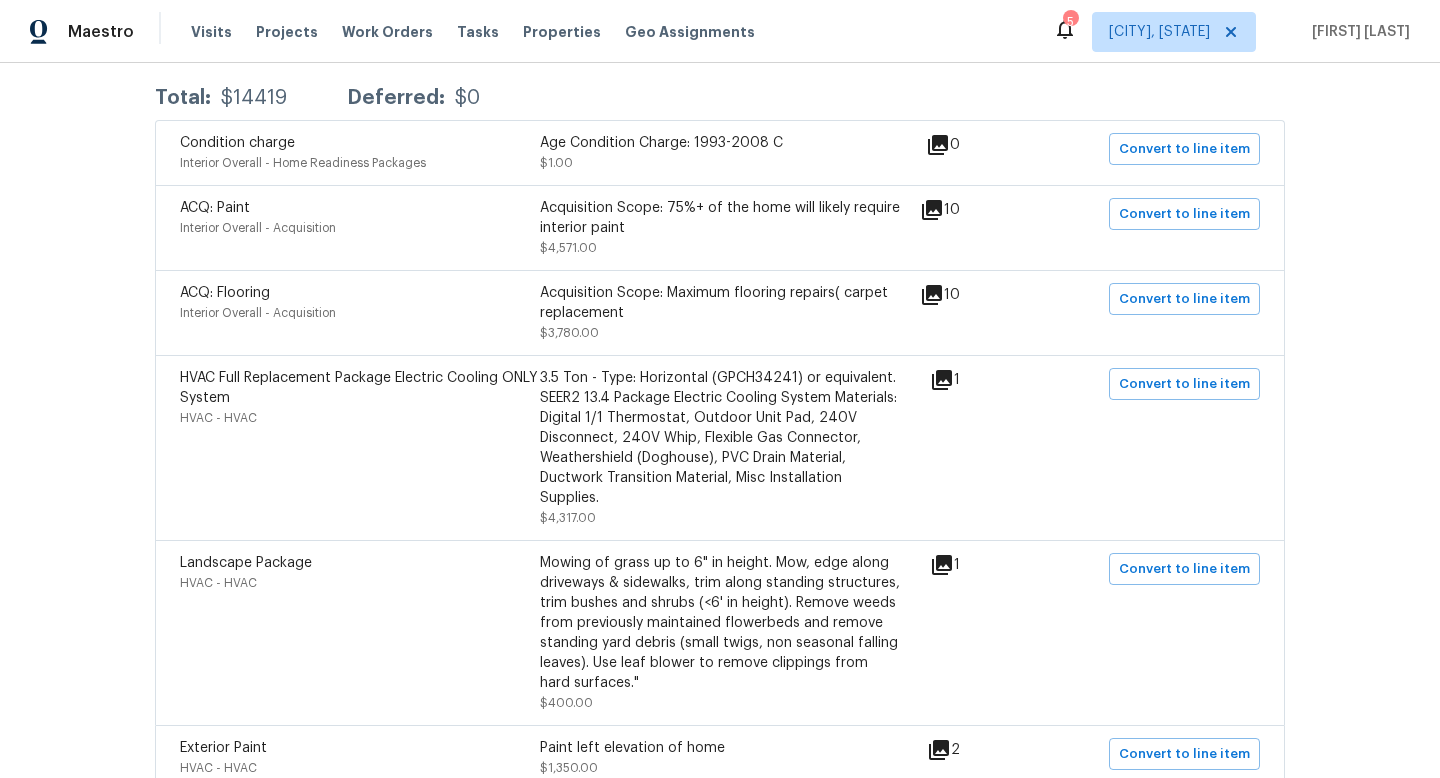 click on "3.5 Ton - Type: Horizontal  (GPCH34241) or equivalent. SEER2 13.4  Package Electric Cooling System Materials: Digital 1/1 Thermostat, Outdoor Unit Pad, 240V Disconnect, 240V Whip, Flexible Gas Connector, Weathershield (Doghouse), PVC Drain Material, Ductwork Transition Material, Misc Installation Supplies." at bounding box center (720, 438) 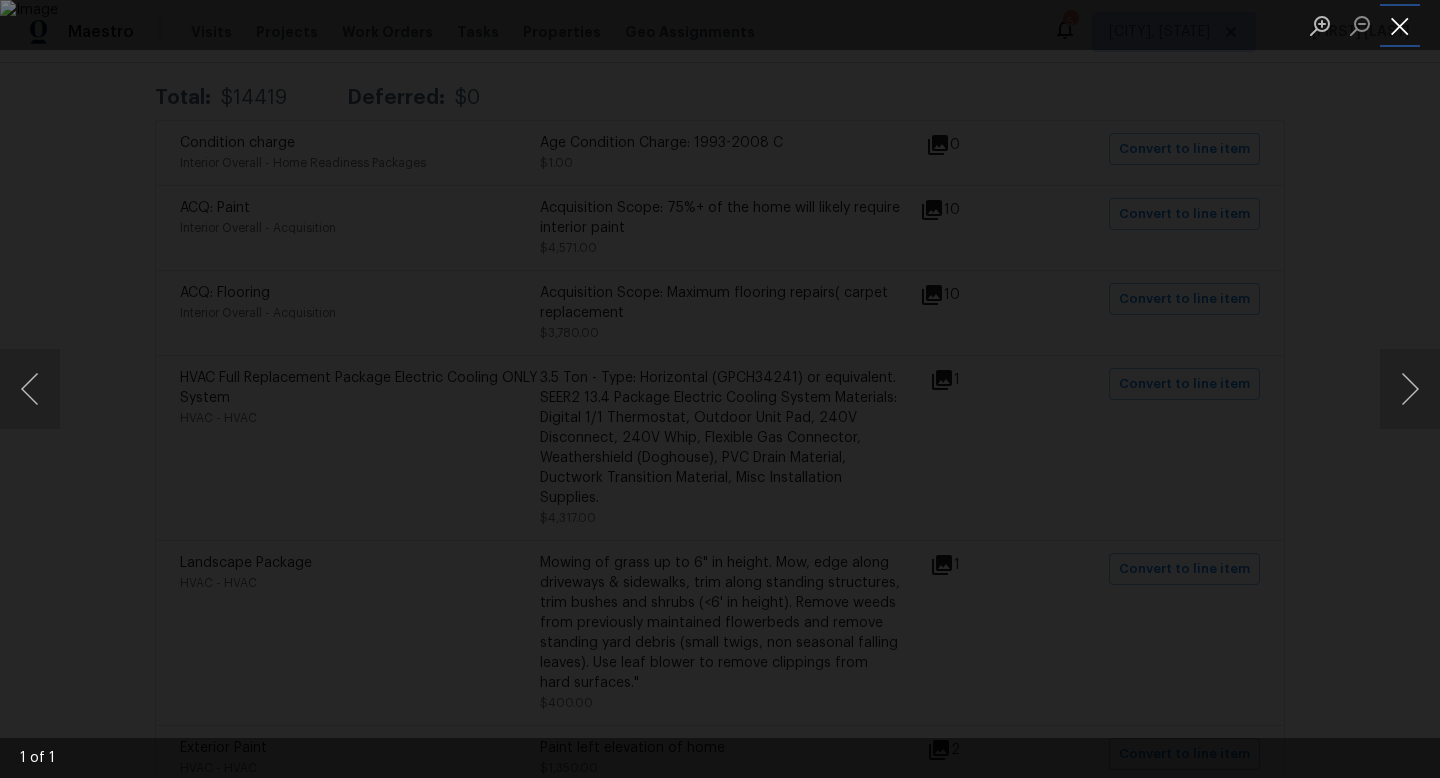 click at bounding box center [1400, 25] 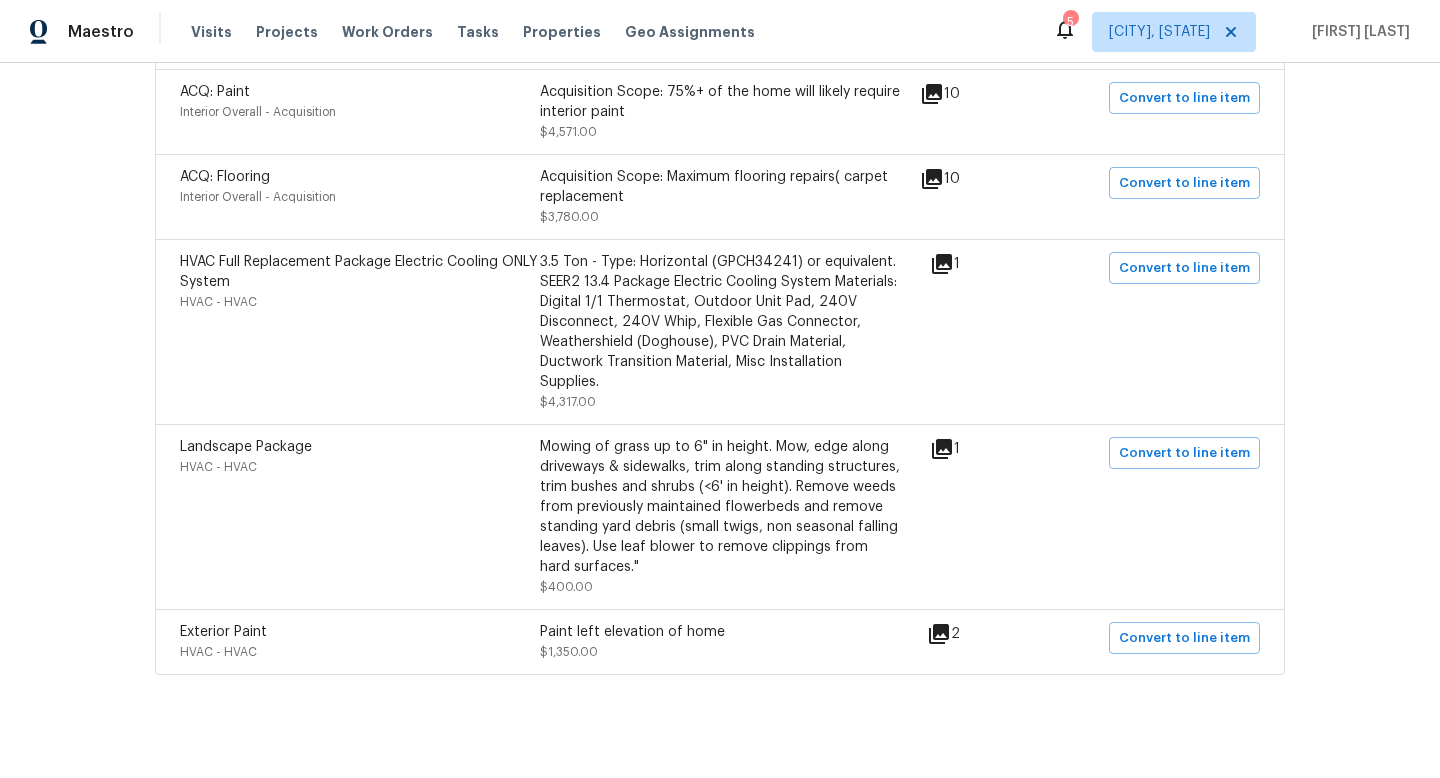 scroll, scrollTop: 518, scrollLeft: 0, axis: vertical 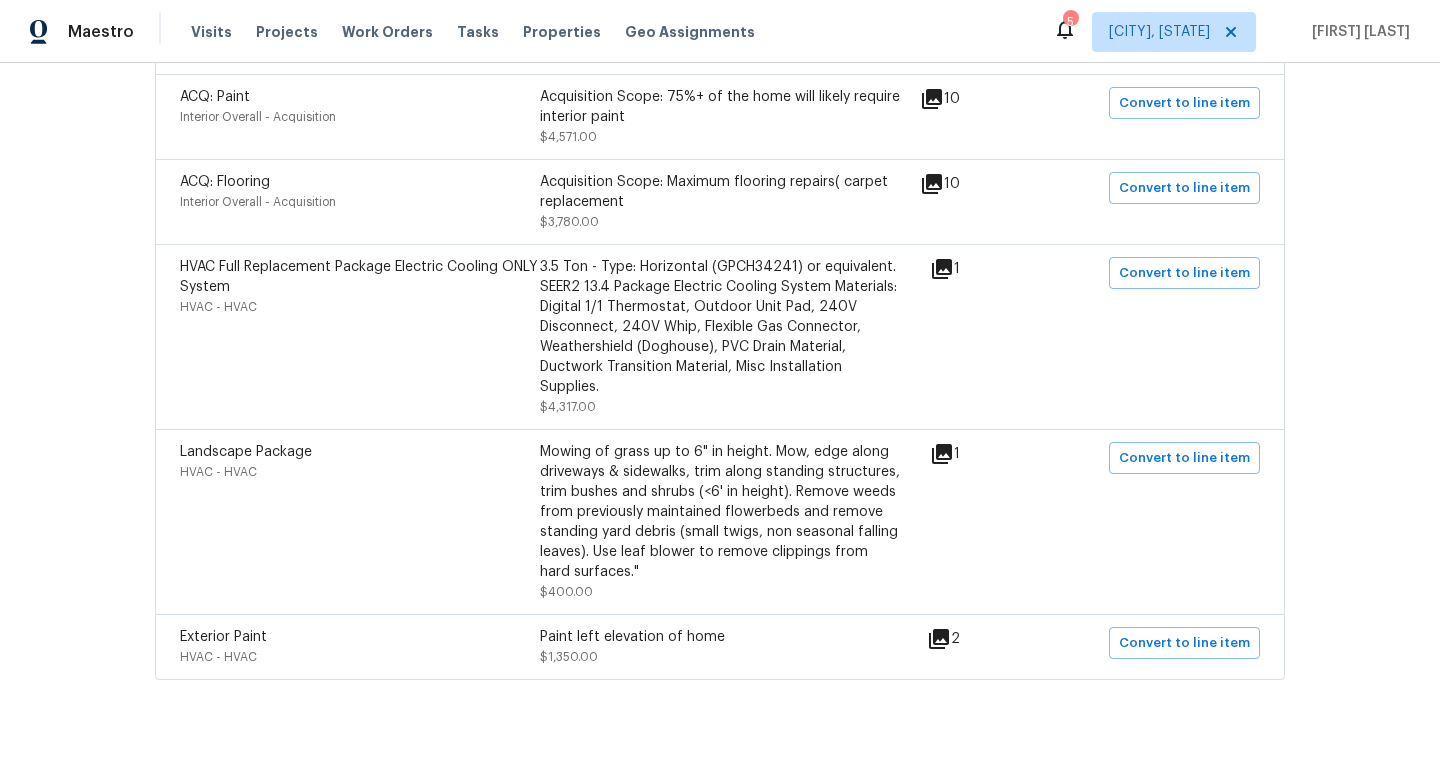 click 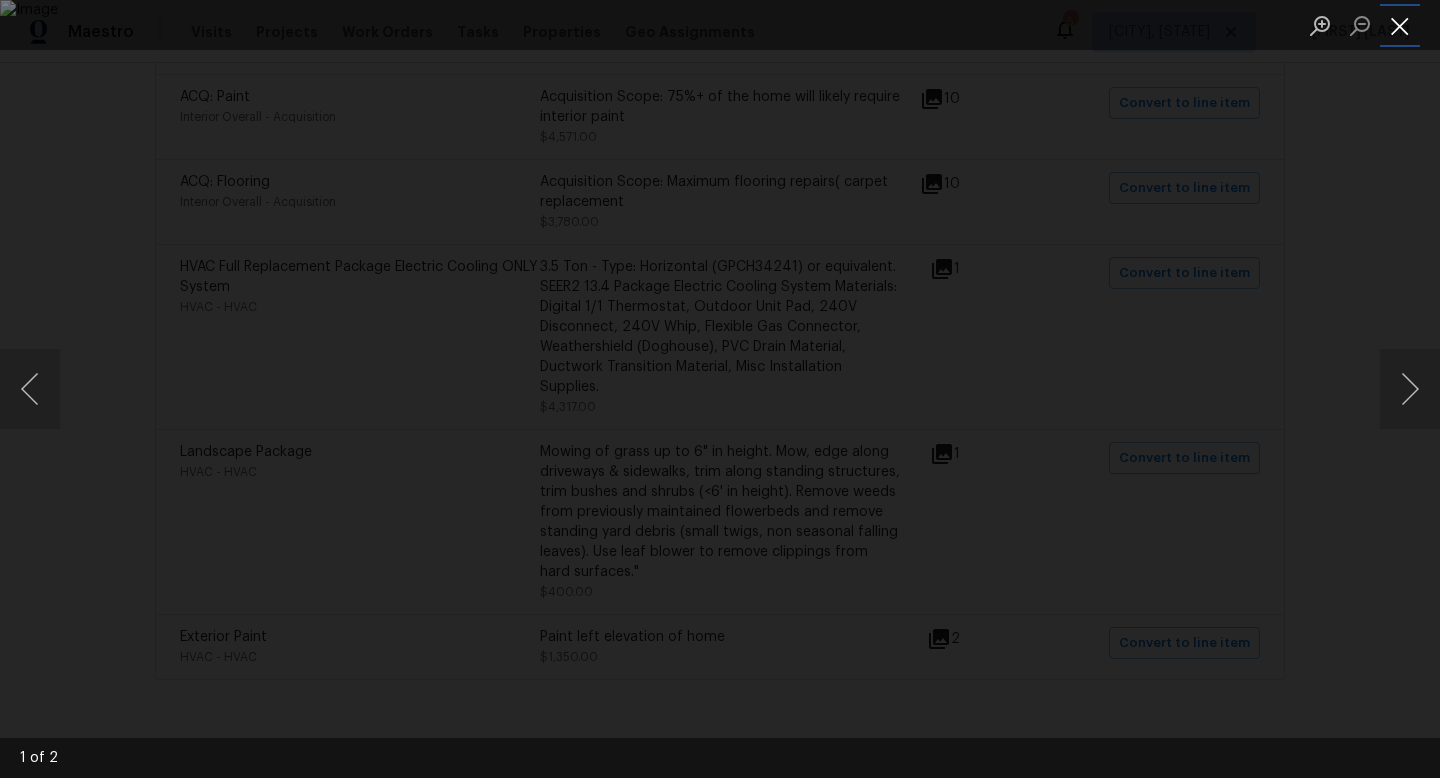 click at bounding box center [1400, 25] 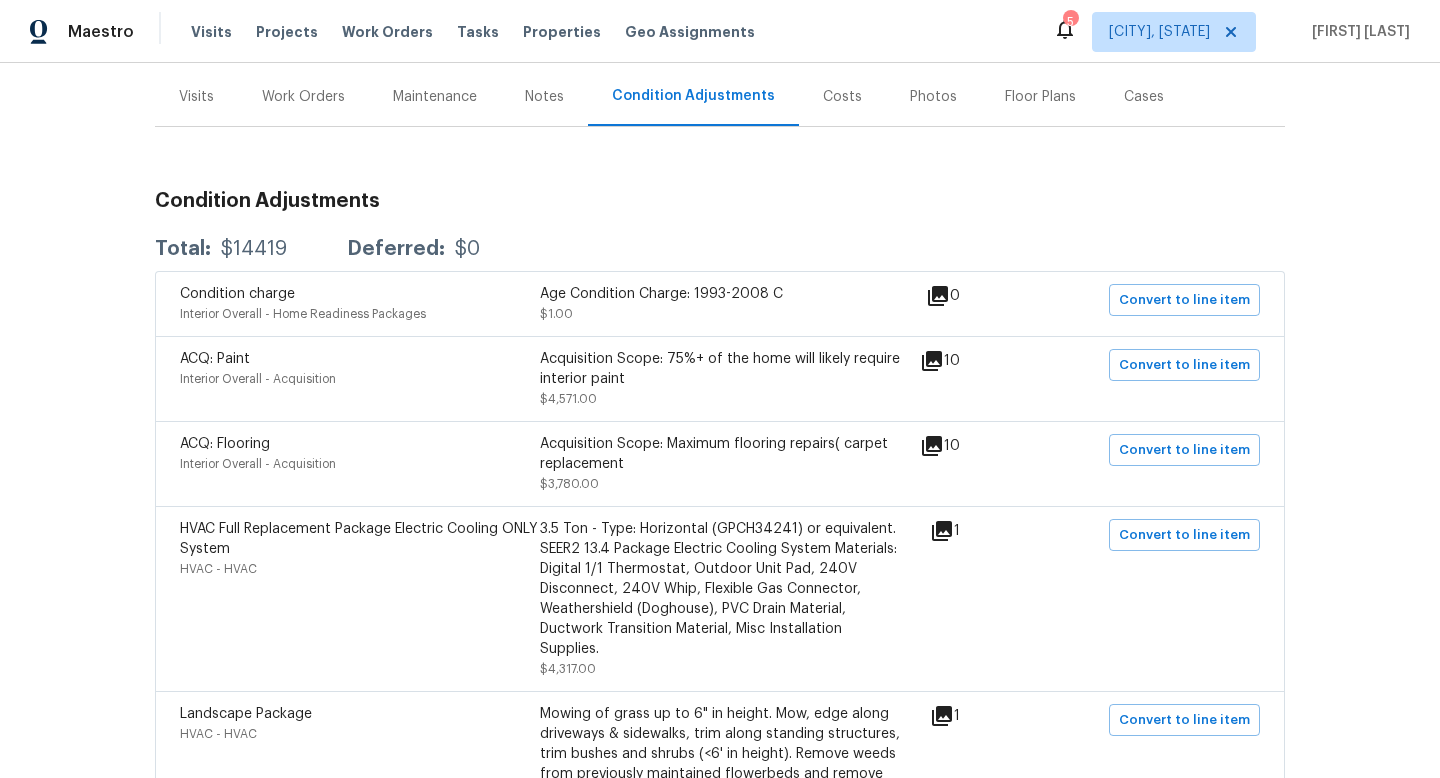 scroll, scrollTop: 0, scrollLeft: 0, axis: both 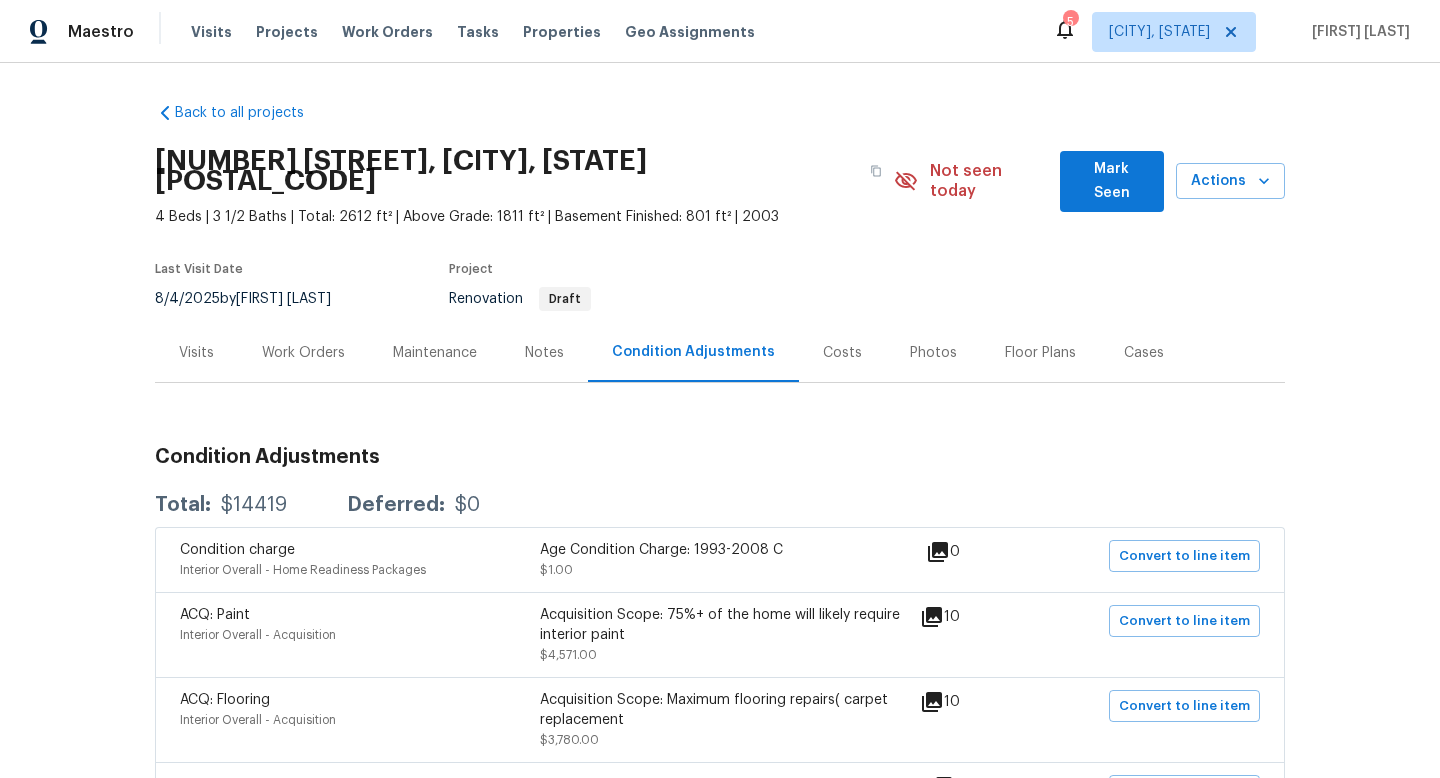 click on "Notes" at bounding box center [544, 353] 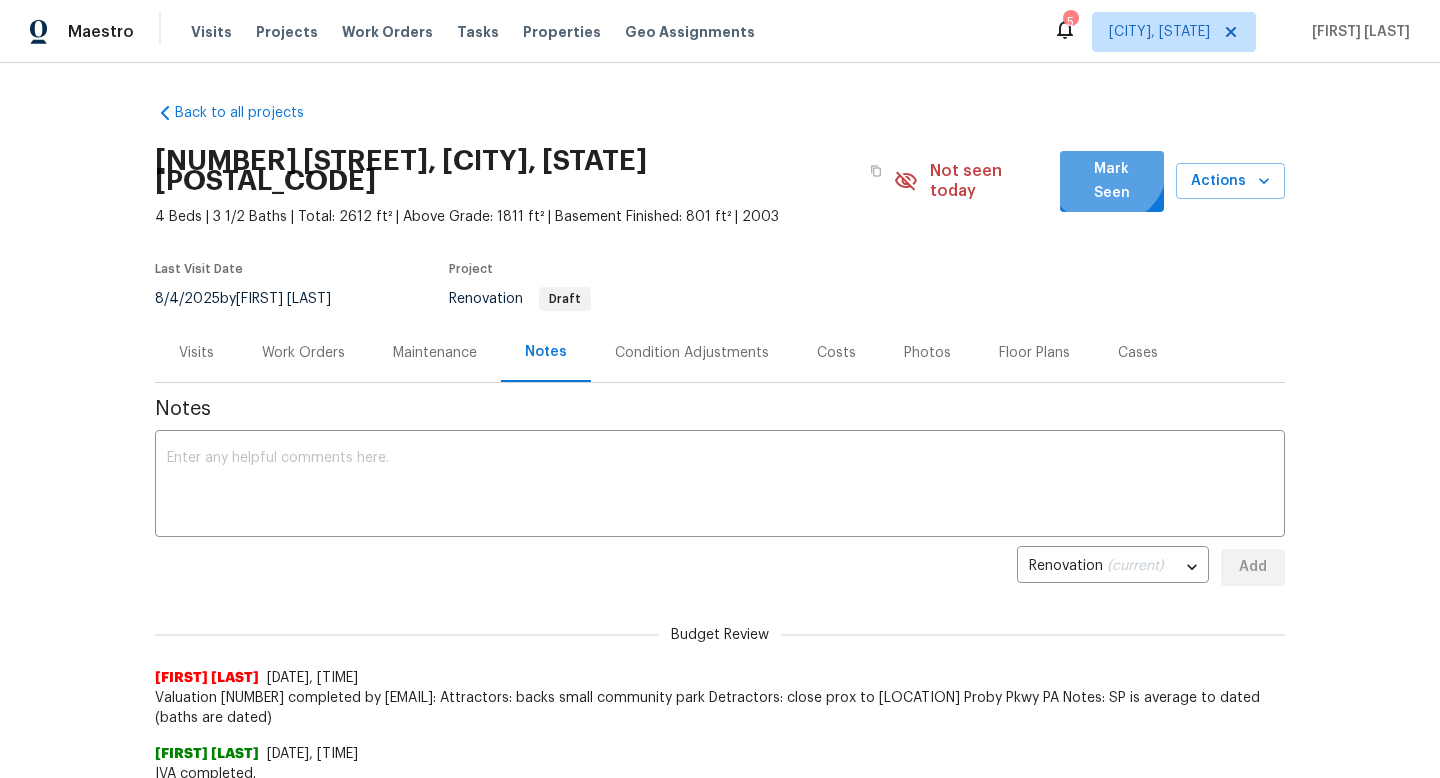 click on "Mark Seen" at bounding box center (1112, 181) 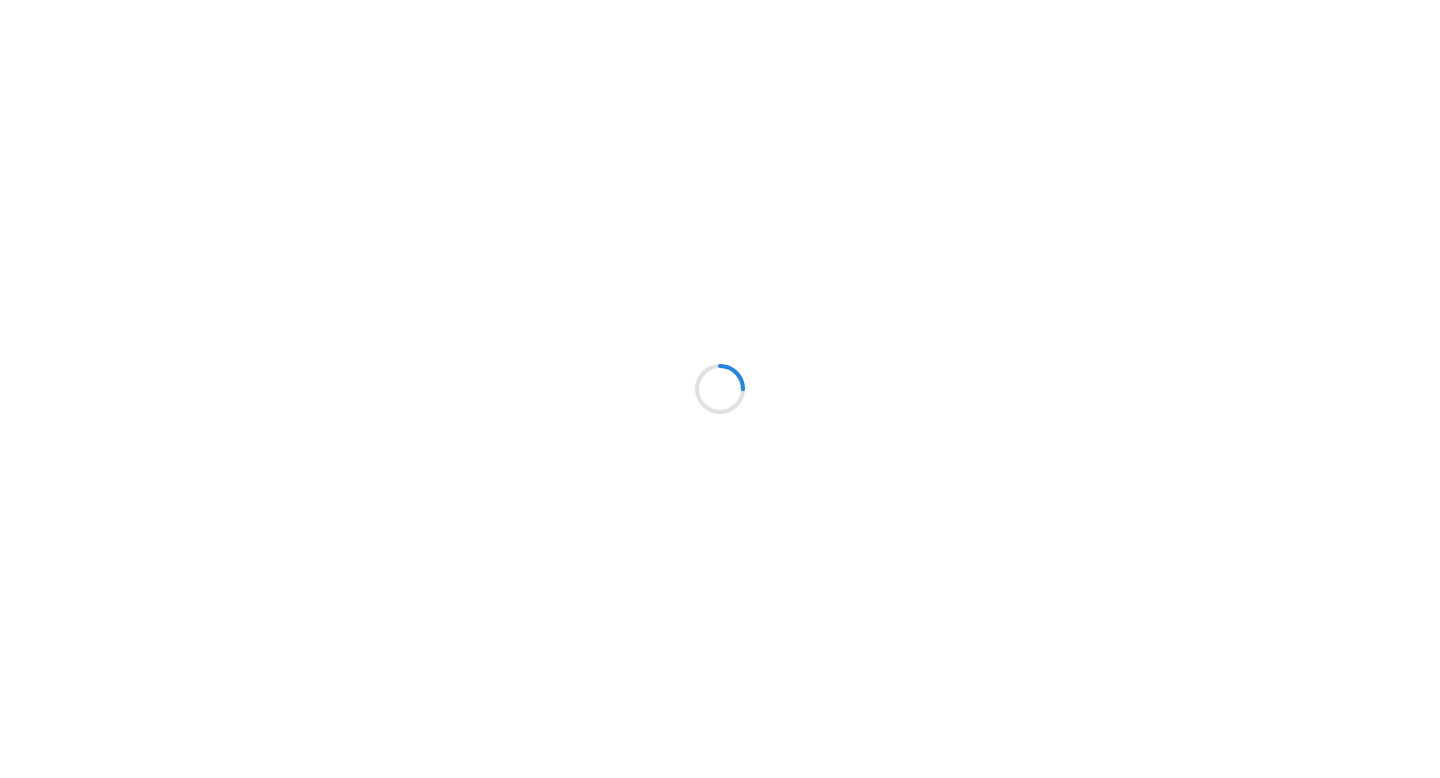 scroll, scrollTop: 0, scrollLeft: 0, axis: both 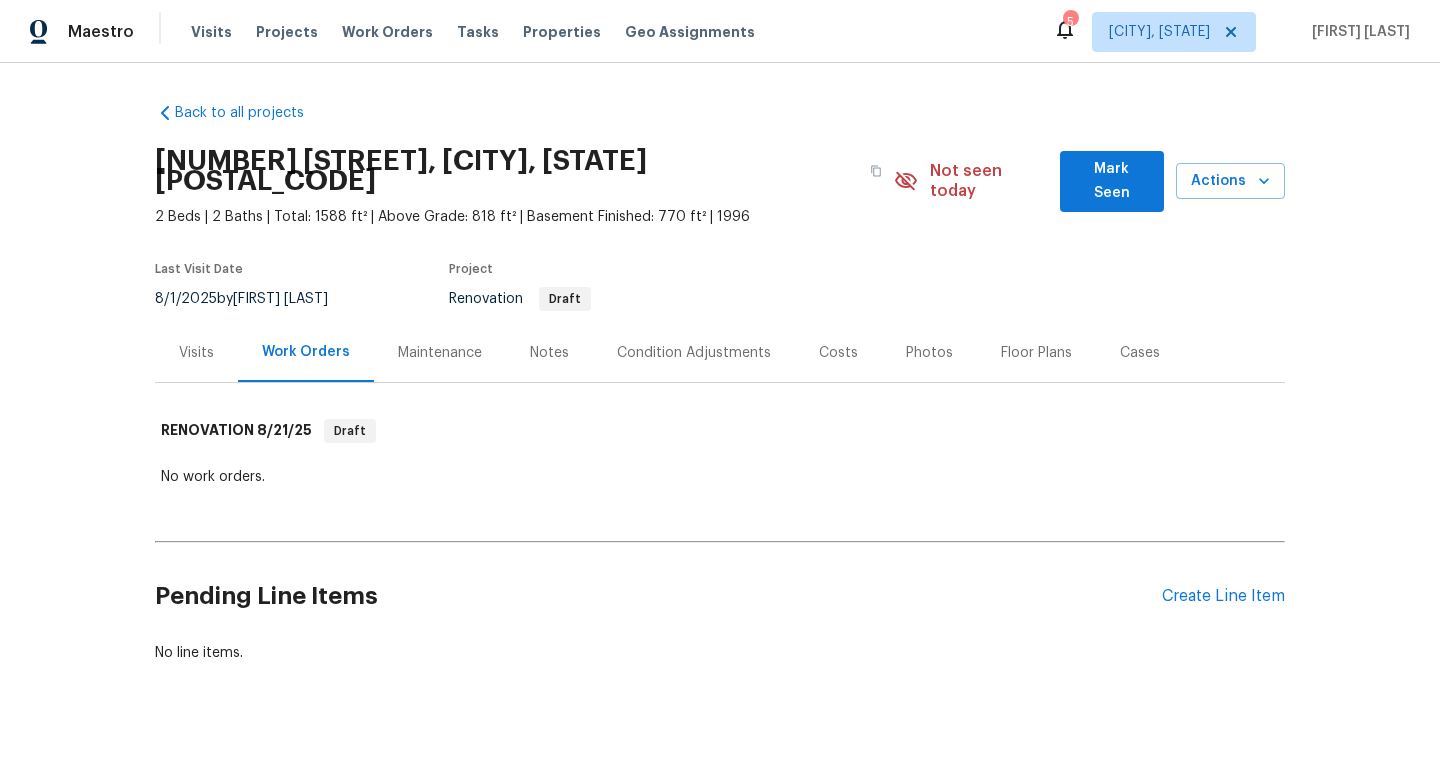 click on "Condition Adjustments" at bounding box center [694, 353] 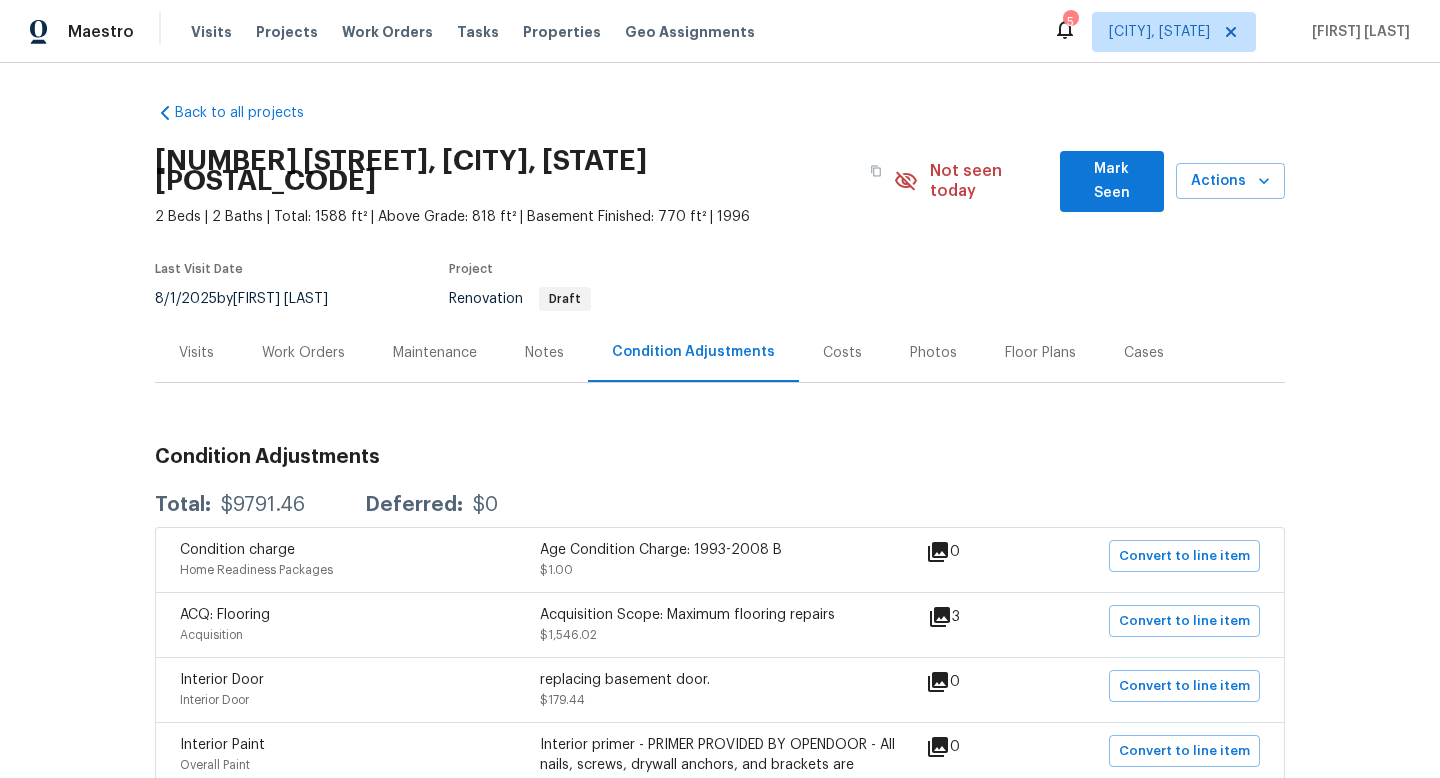 scroll, scrollTop: 371, scrollLeft: 0, axis: vertical 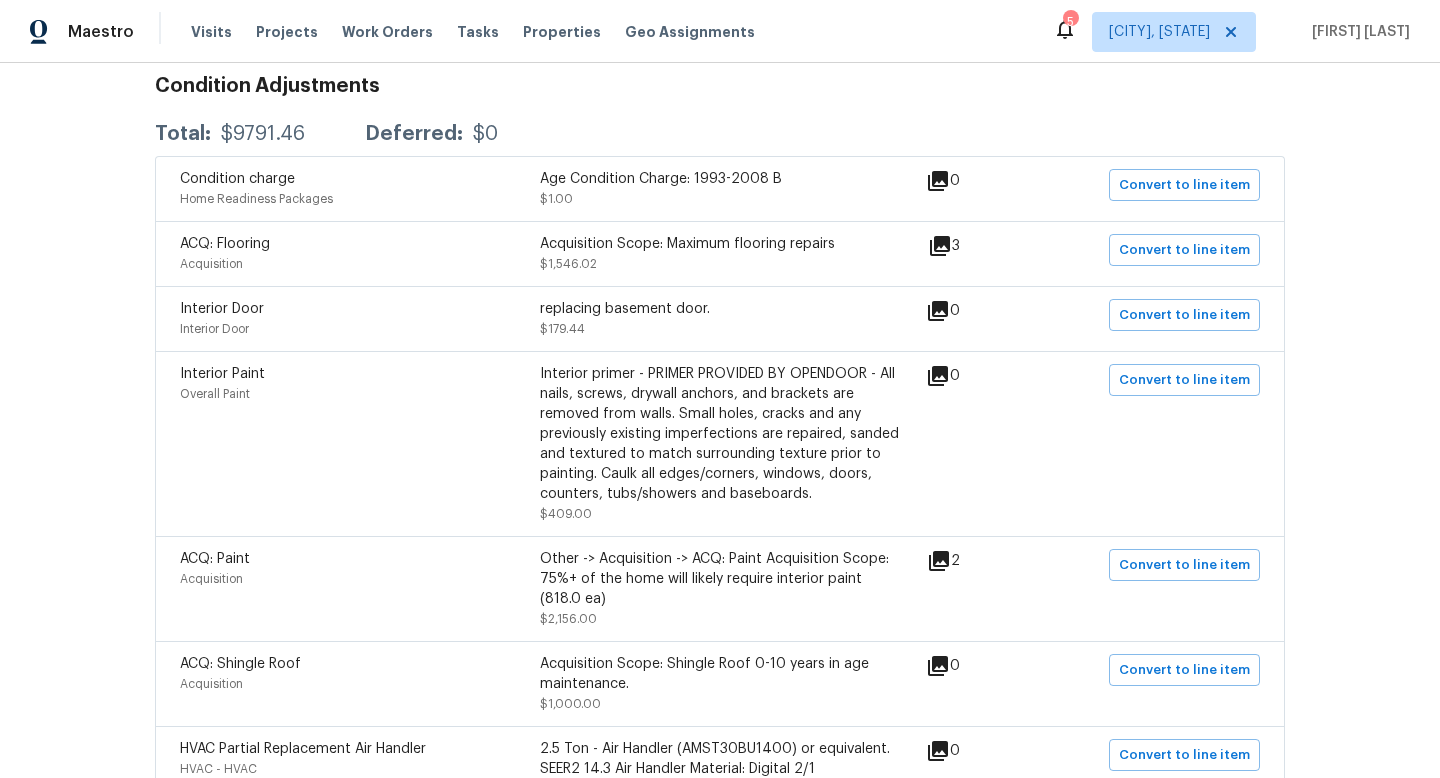 click 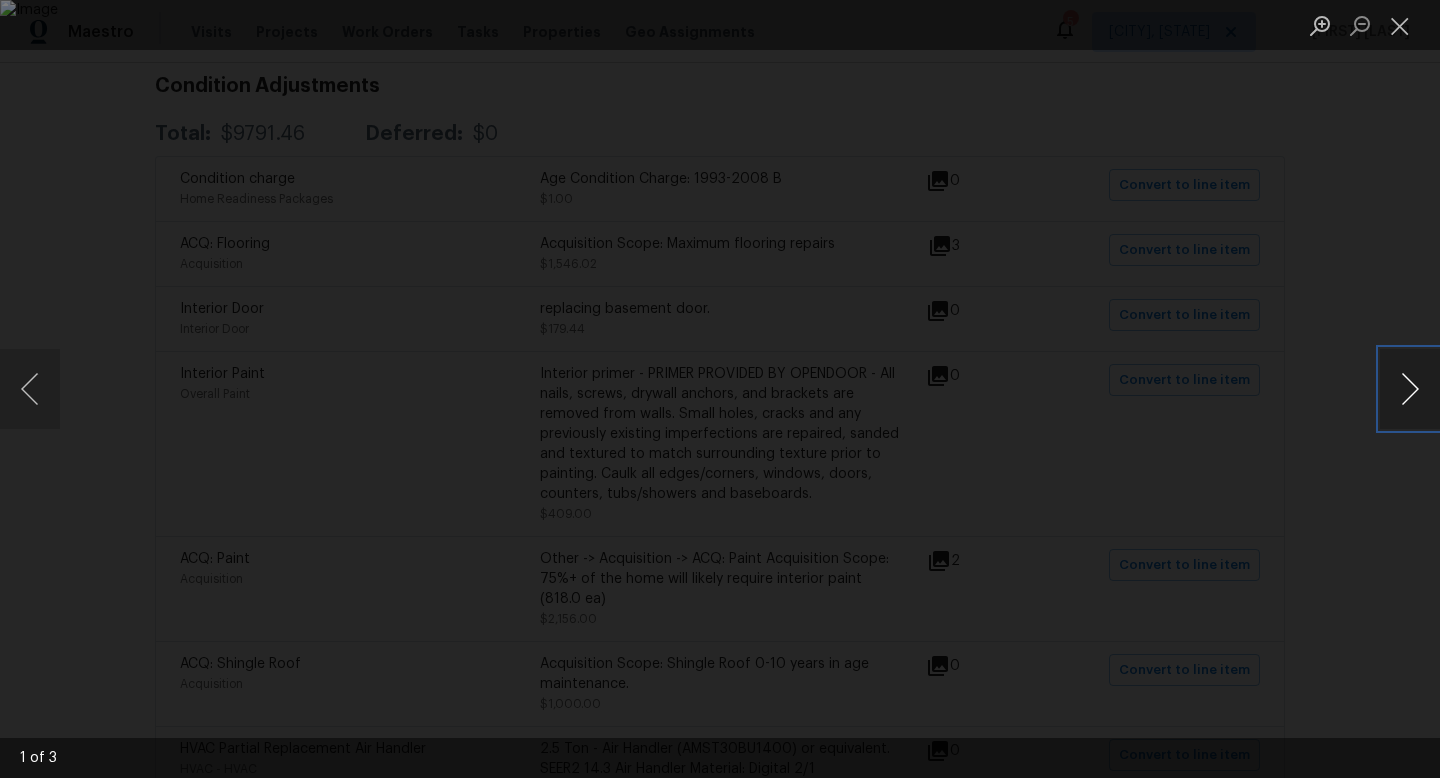 click at bounding box center (1410, 389) 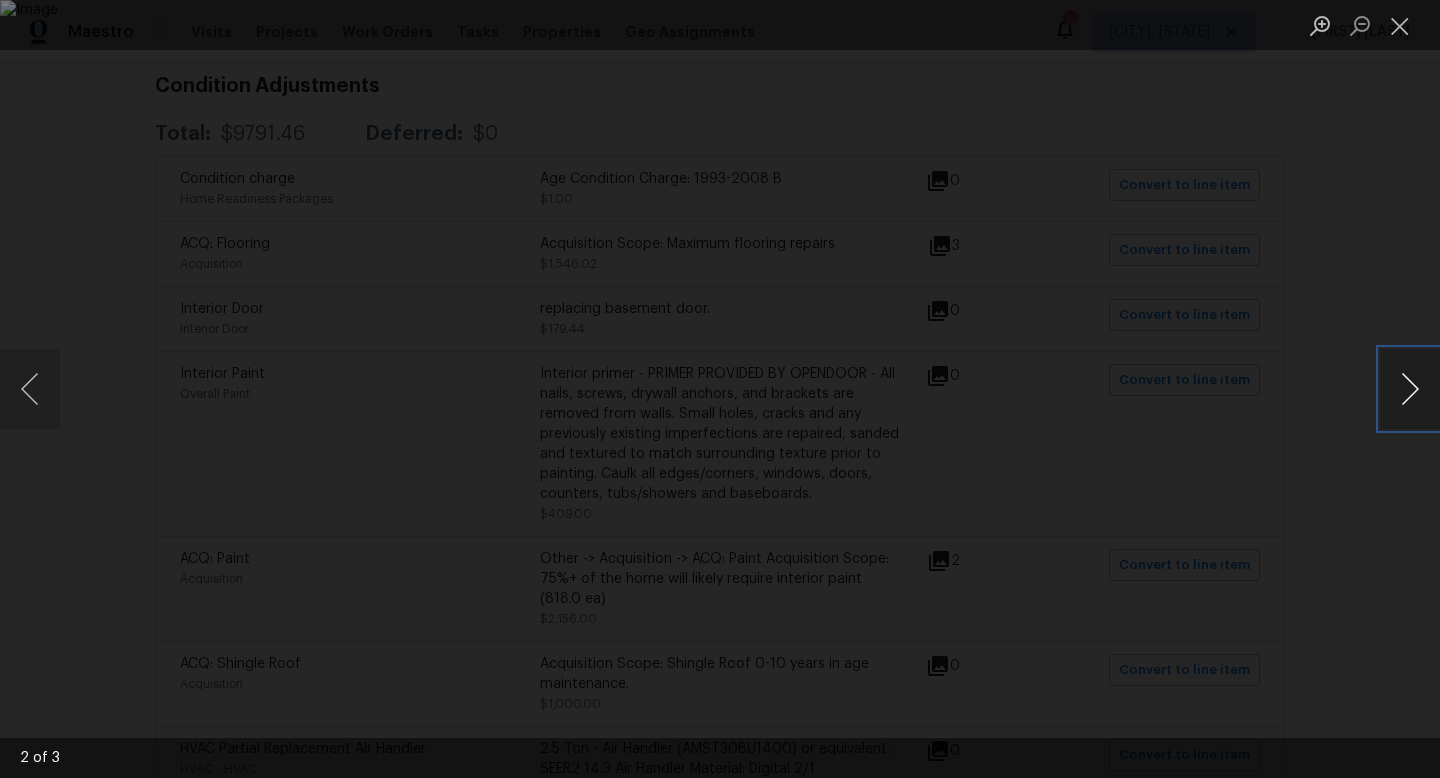 click at bounding box center (1410, 389) 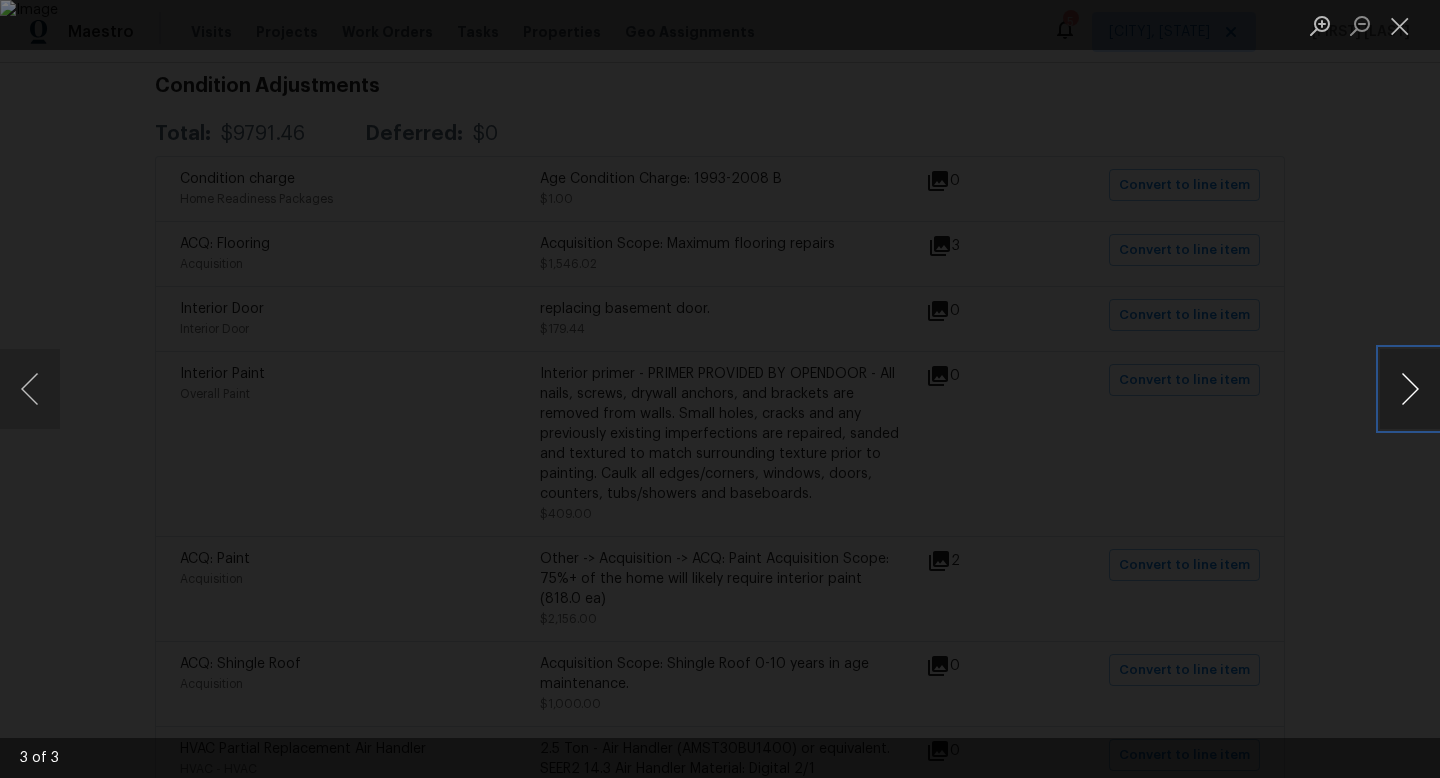 click at bounding box center (1410, 389) 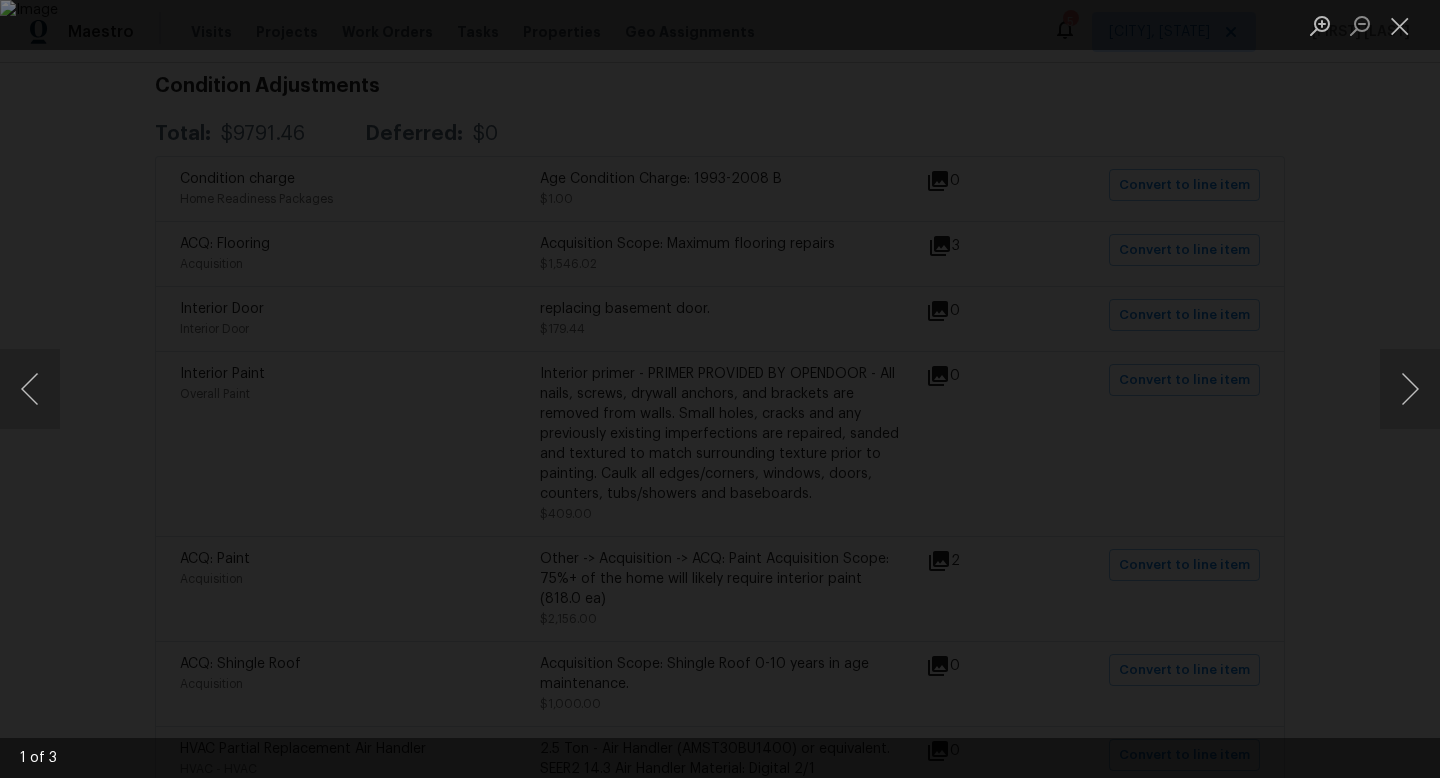 click at bounding box center [720, 389] 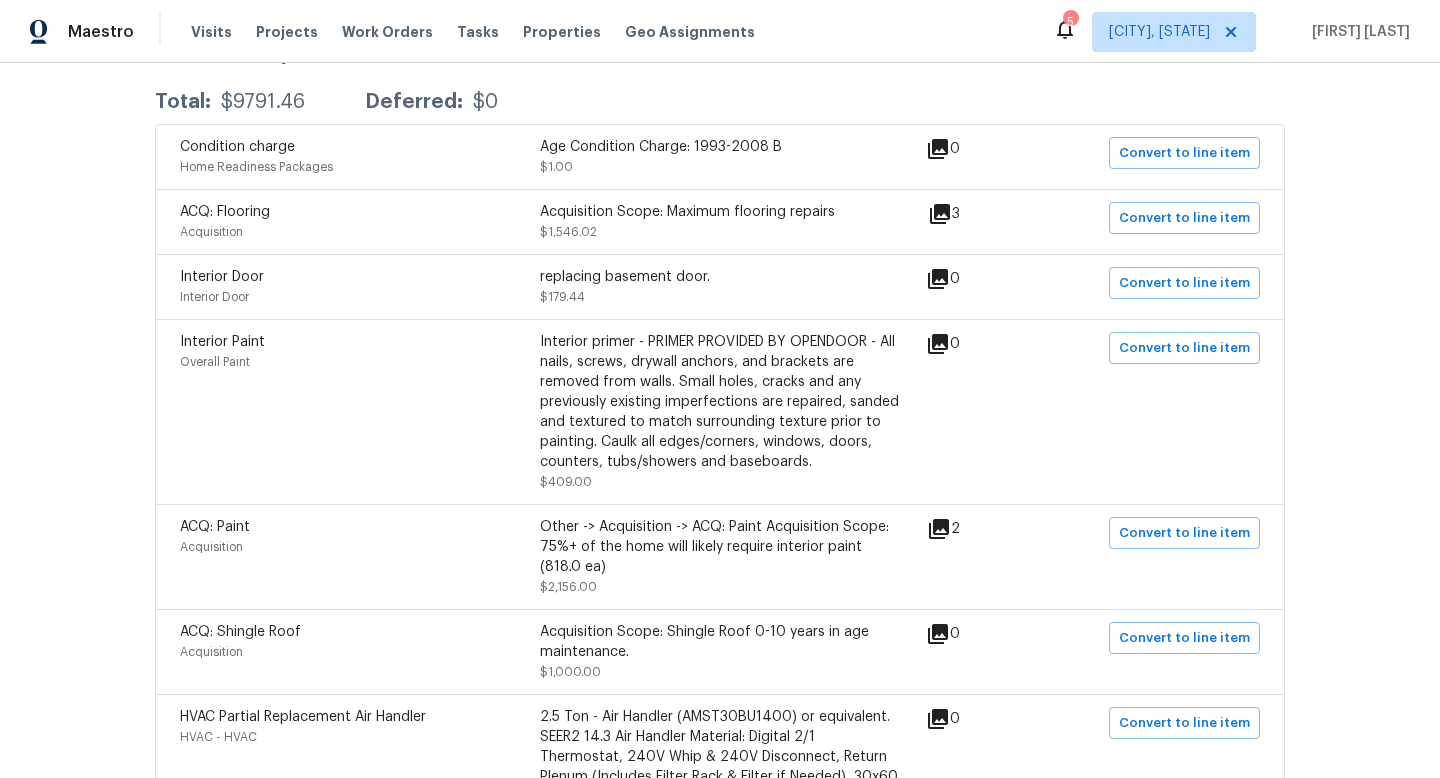scroll, scrollTop: 0, scrollLeft: 0, axis: both 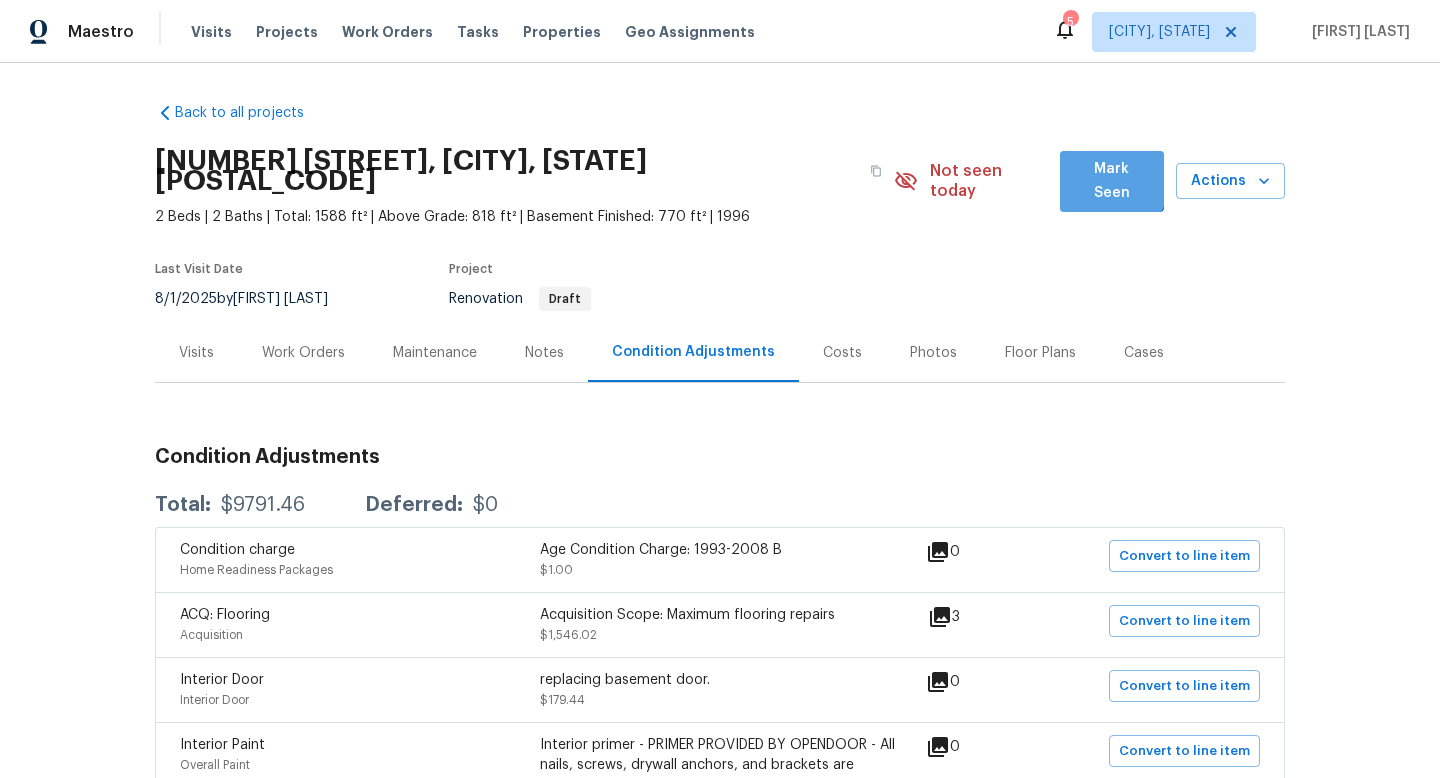 click on "Mark Seen" at bounding box center (1112, 181) 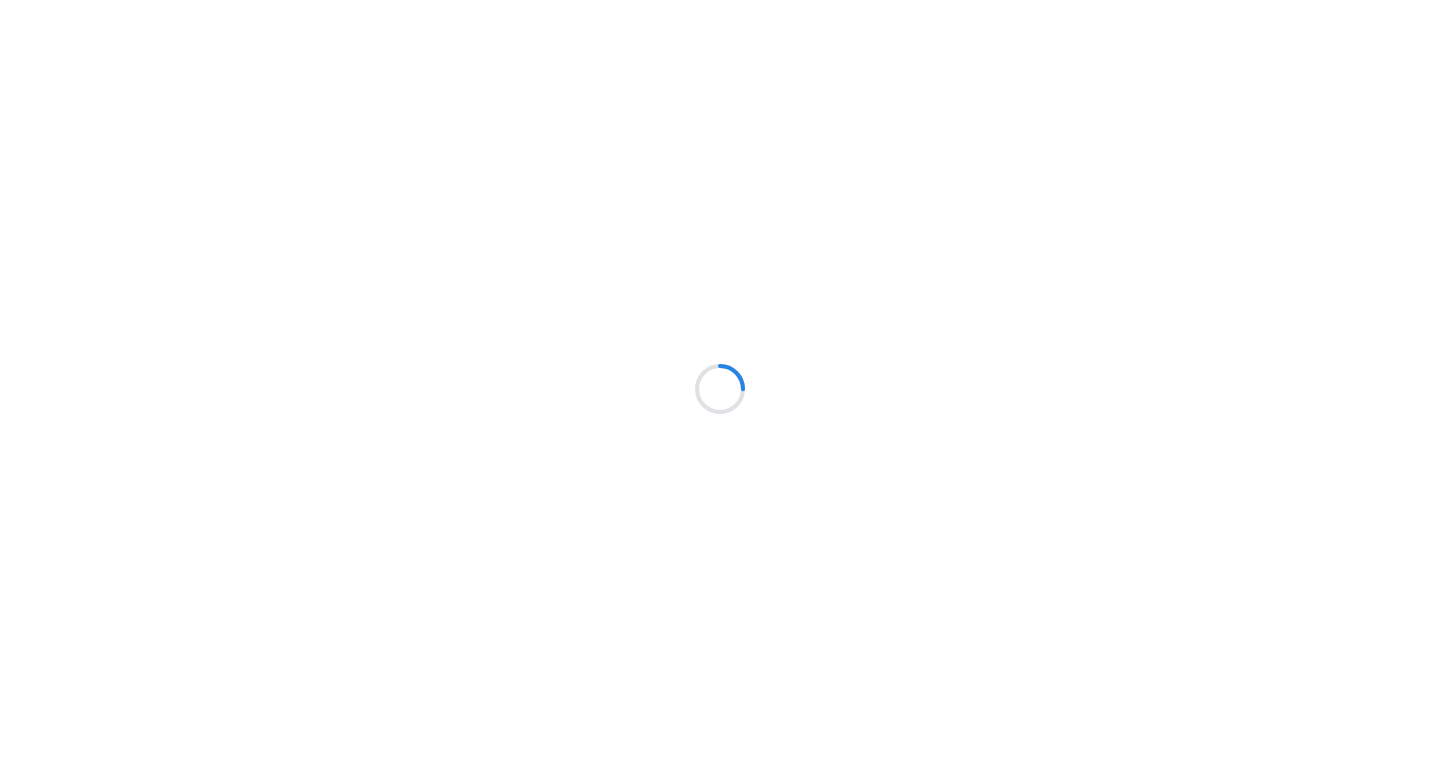 scroll, scrollTop: 0, scrollLeft: 0, axis: both 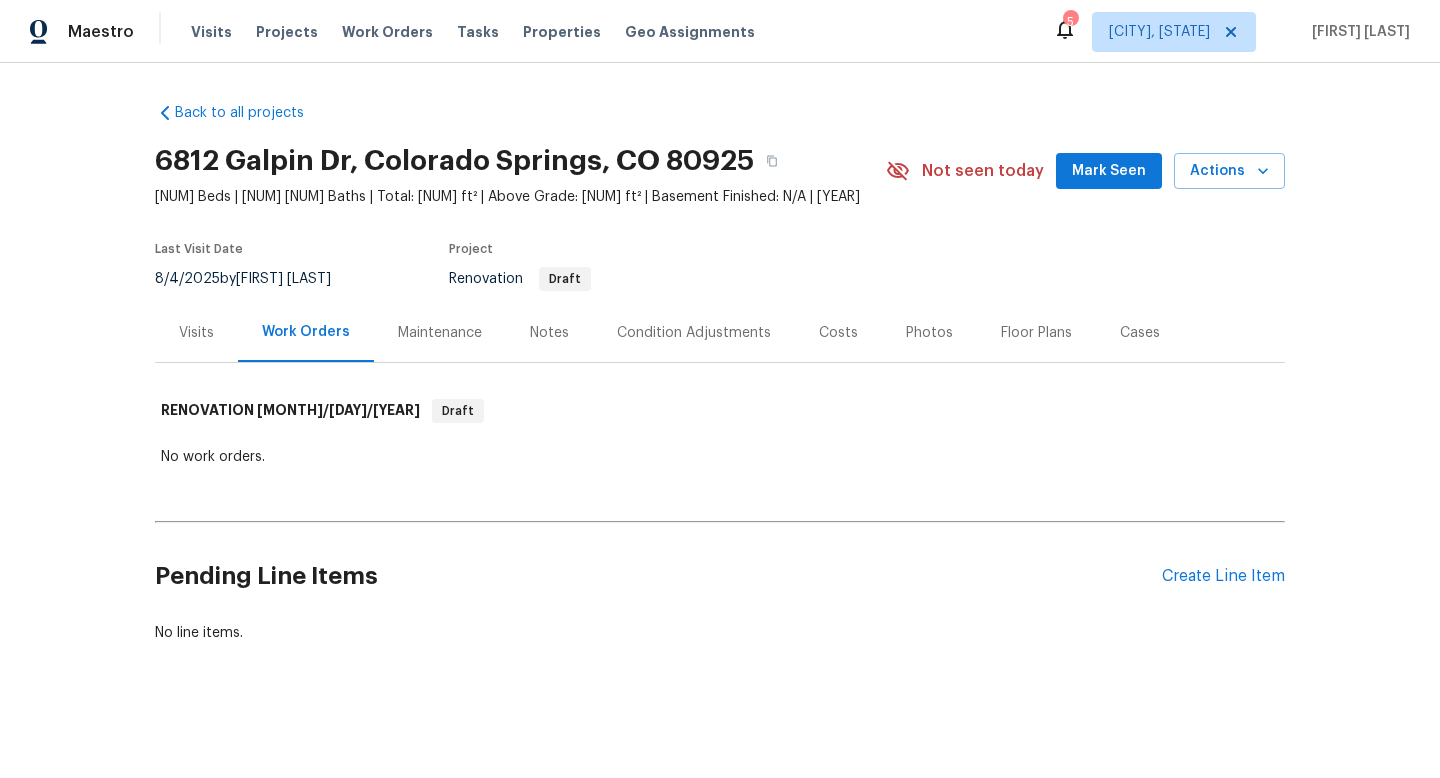 click on "Costs" at bounding box center (838, 333) 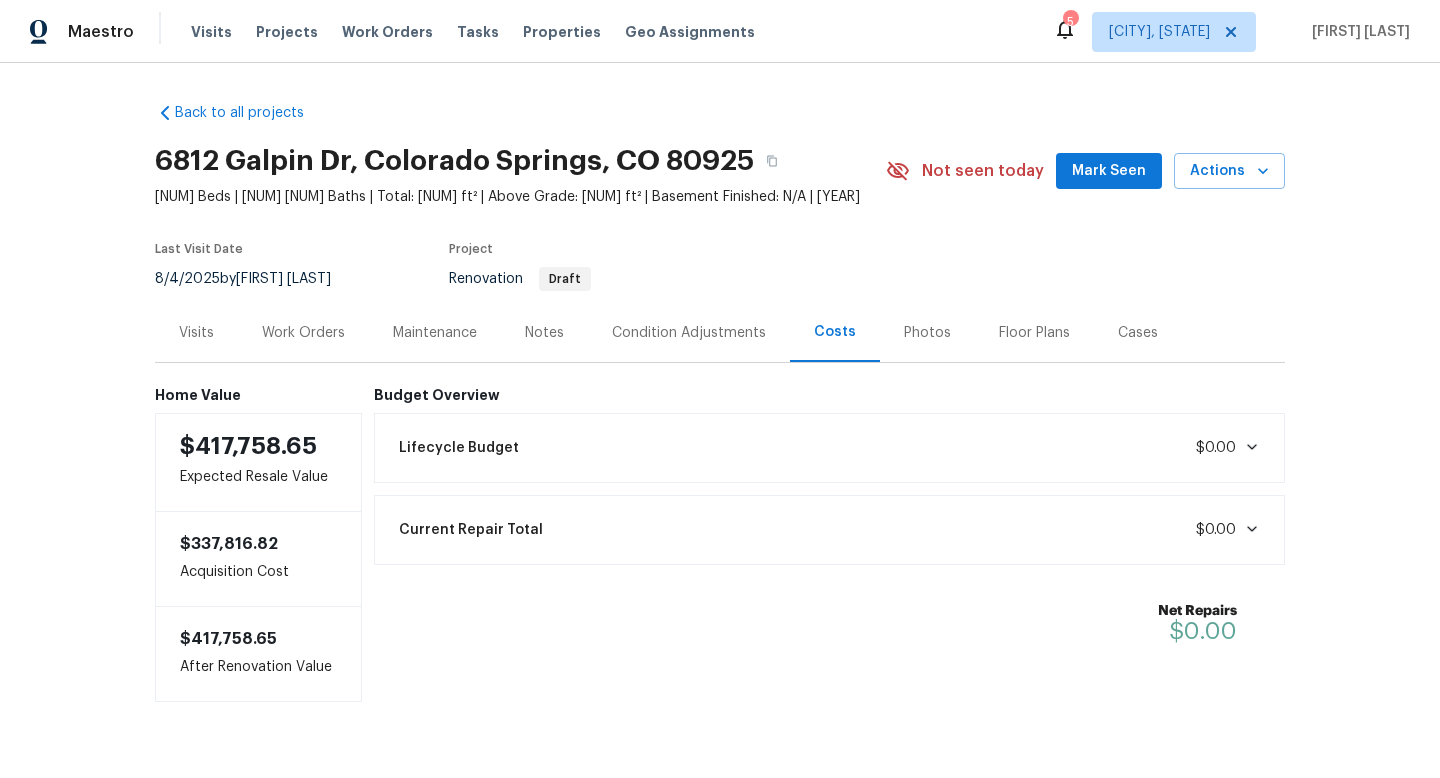 click on "Condition Adjustments" at bounding box center [689, 333] 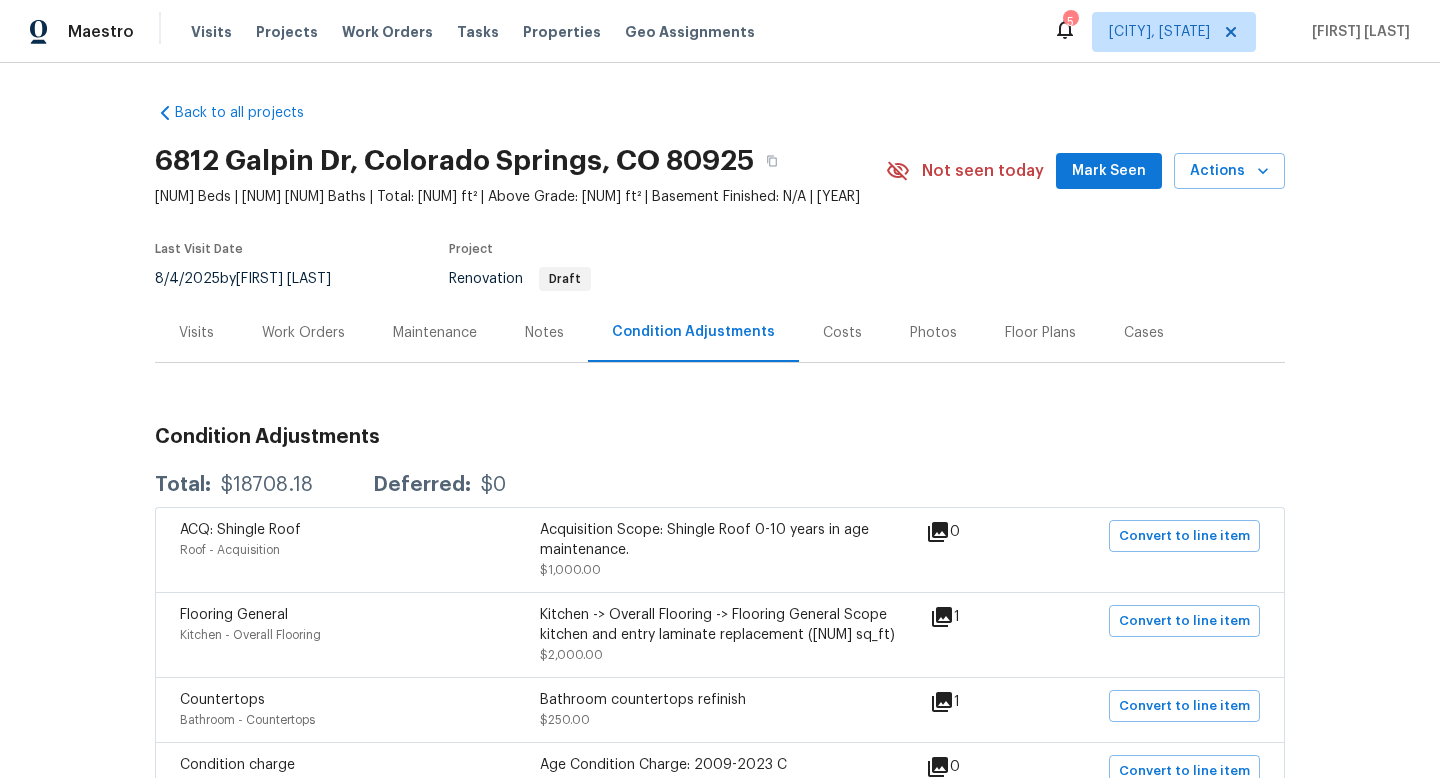 scroll, scrollTop: 544, scrollLeft: 0, axis: vertical 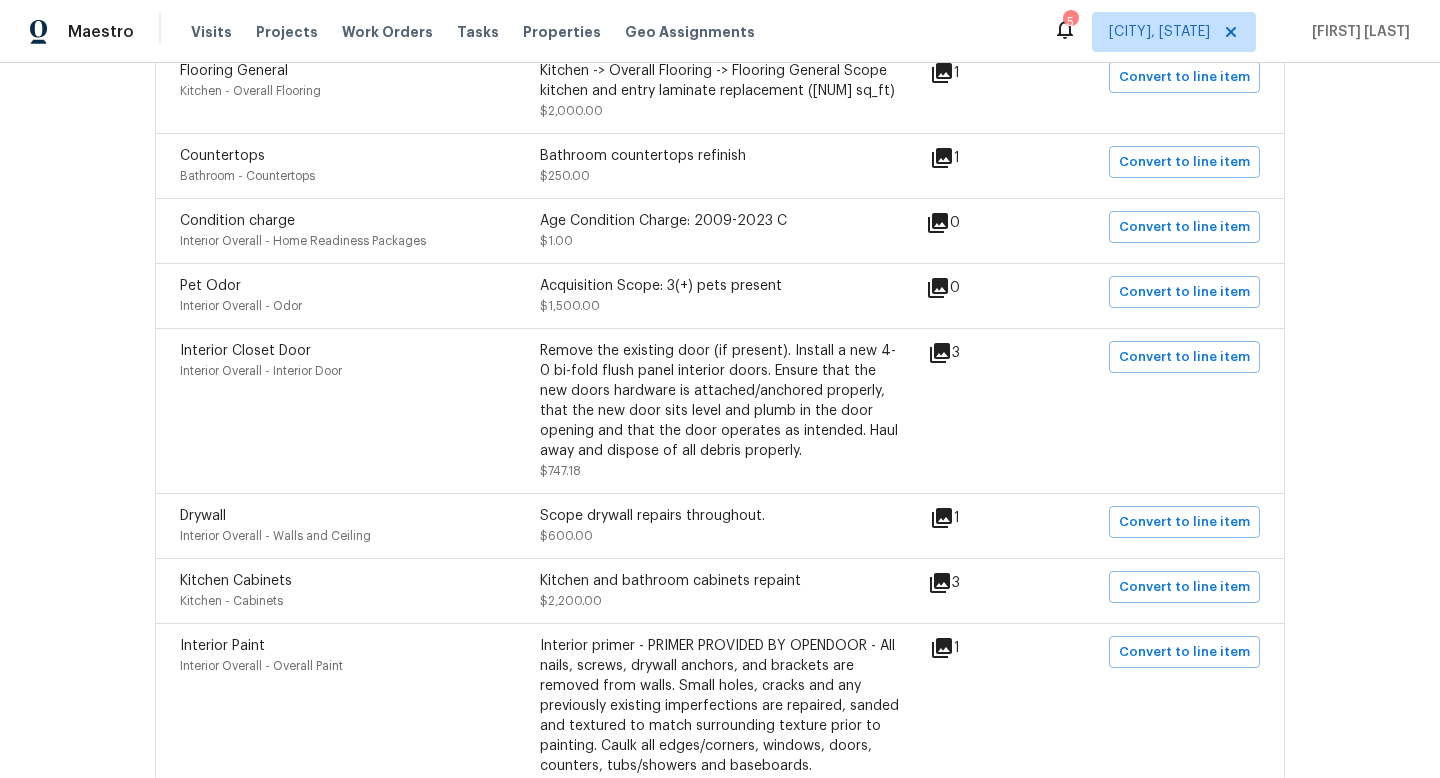 click 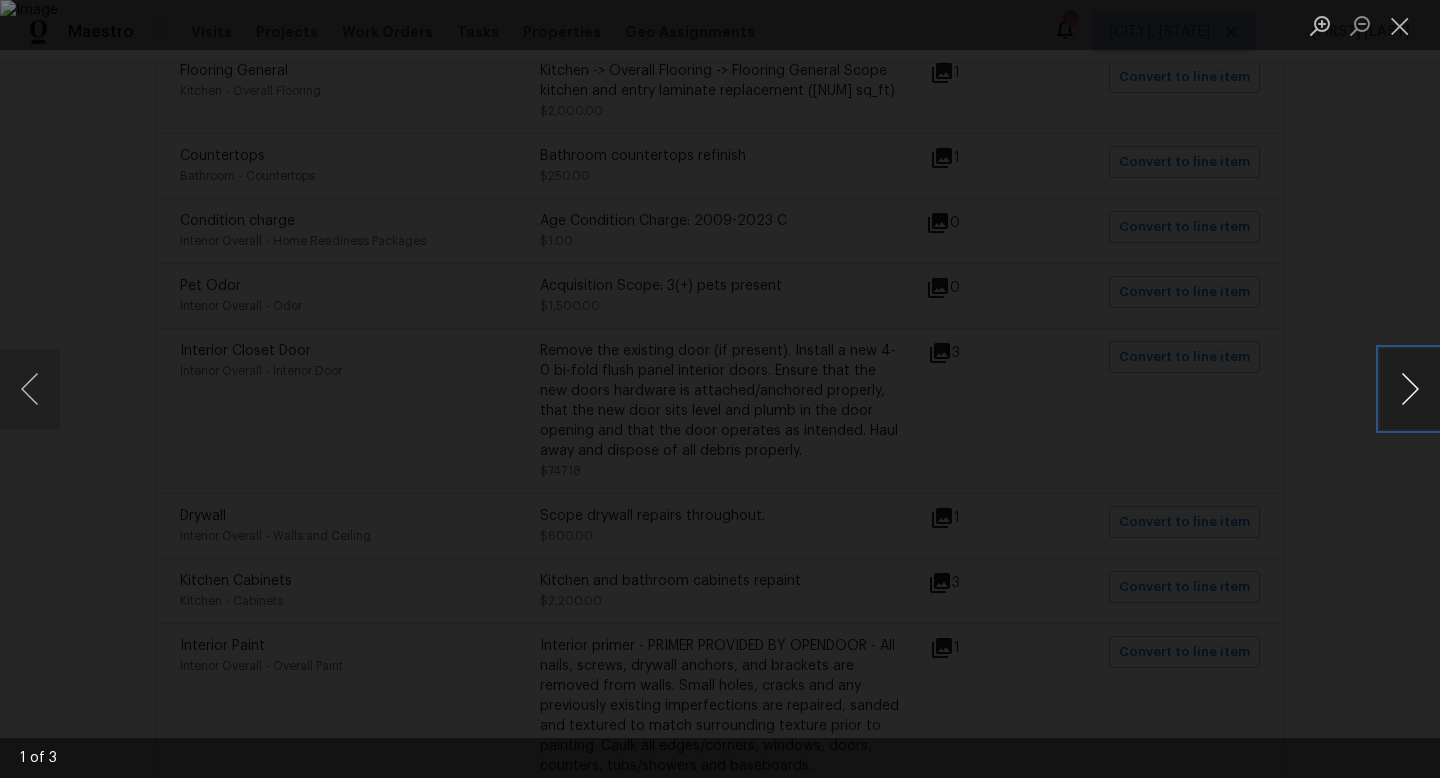 click at bounding box center (1410, 389) 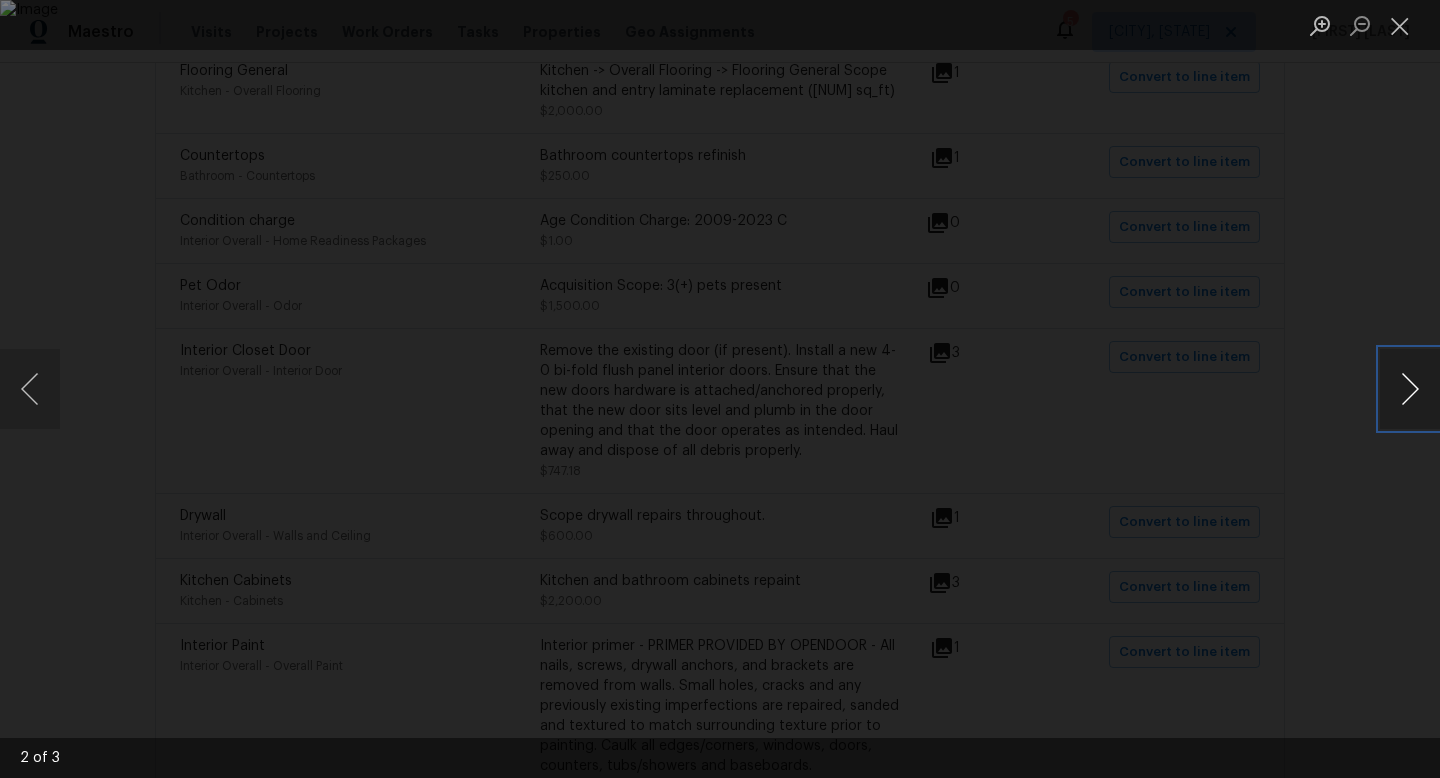 click at bounding box center (1410, 389) 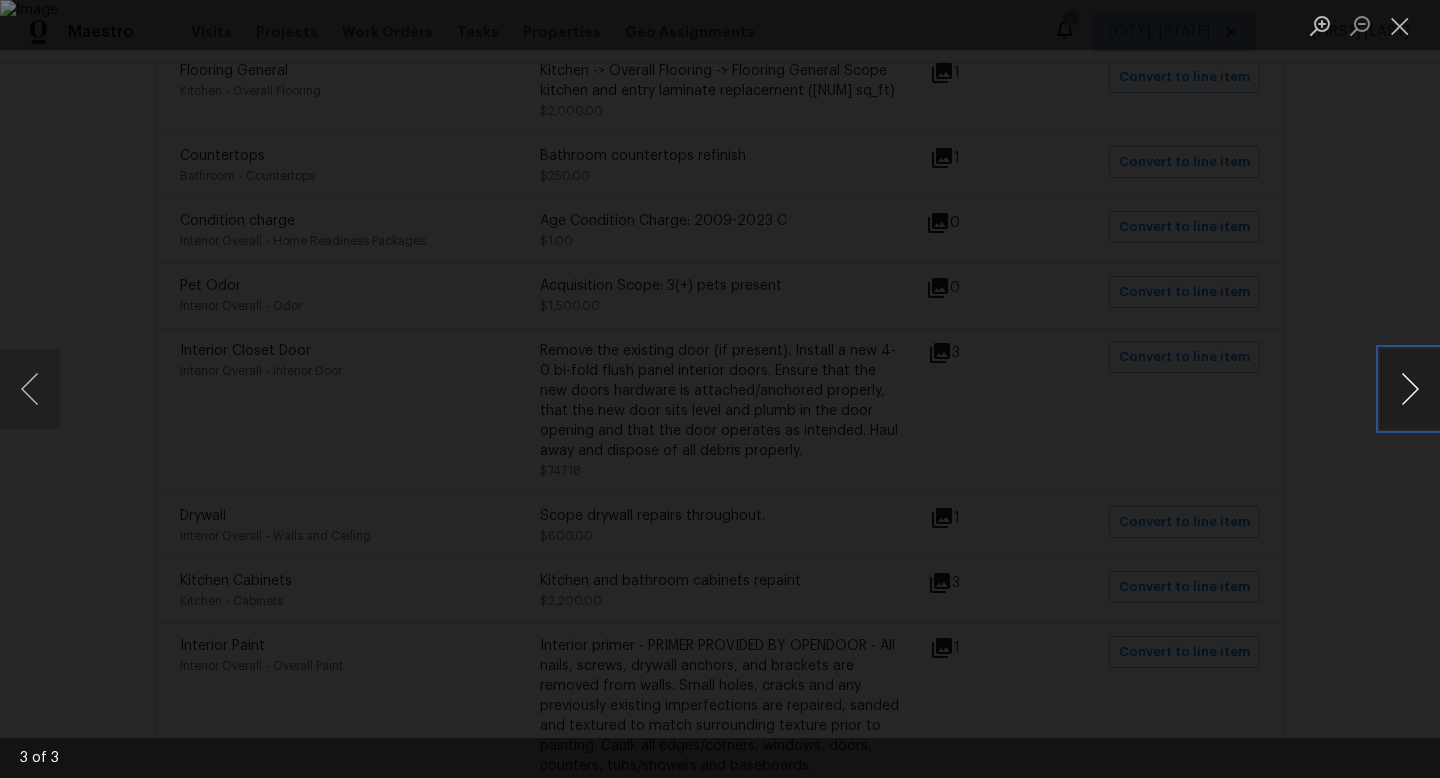 click at bounding box center [1410, 389] 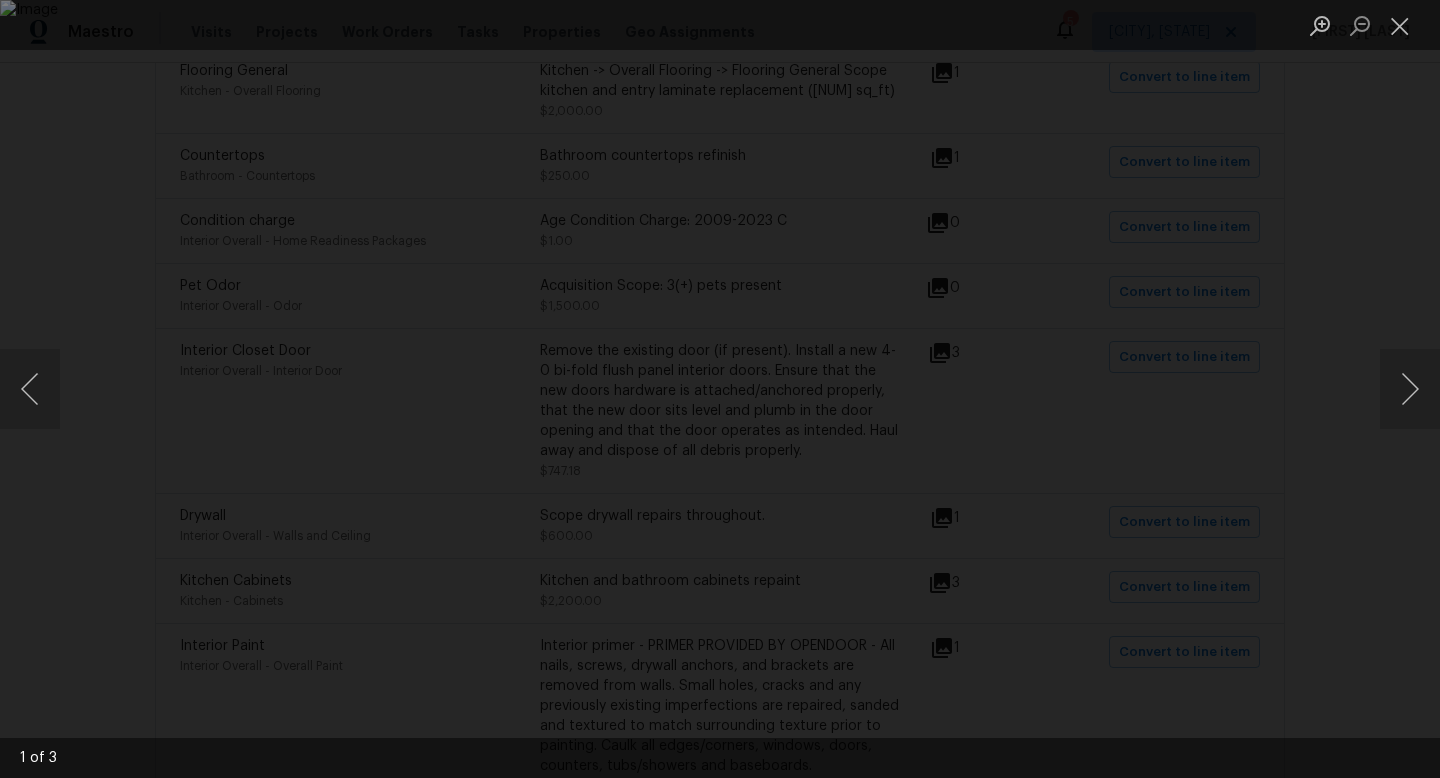 click at bounding box center (720, 389) 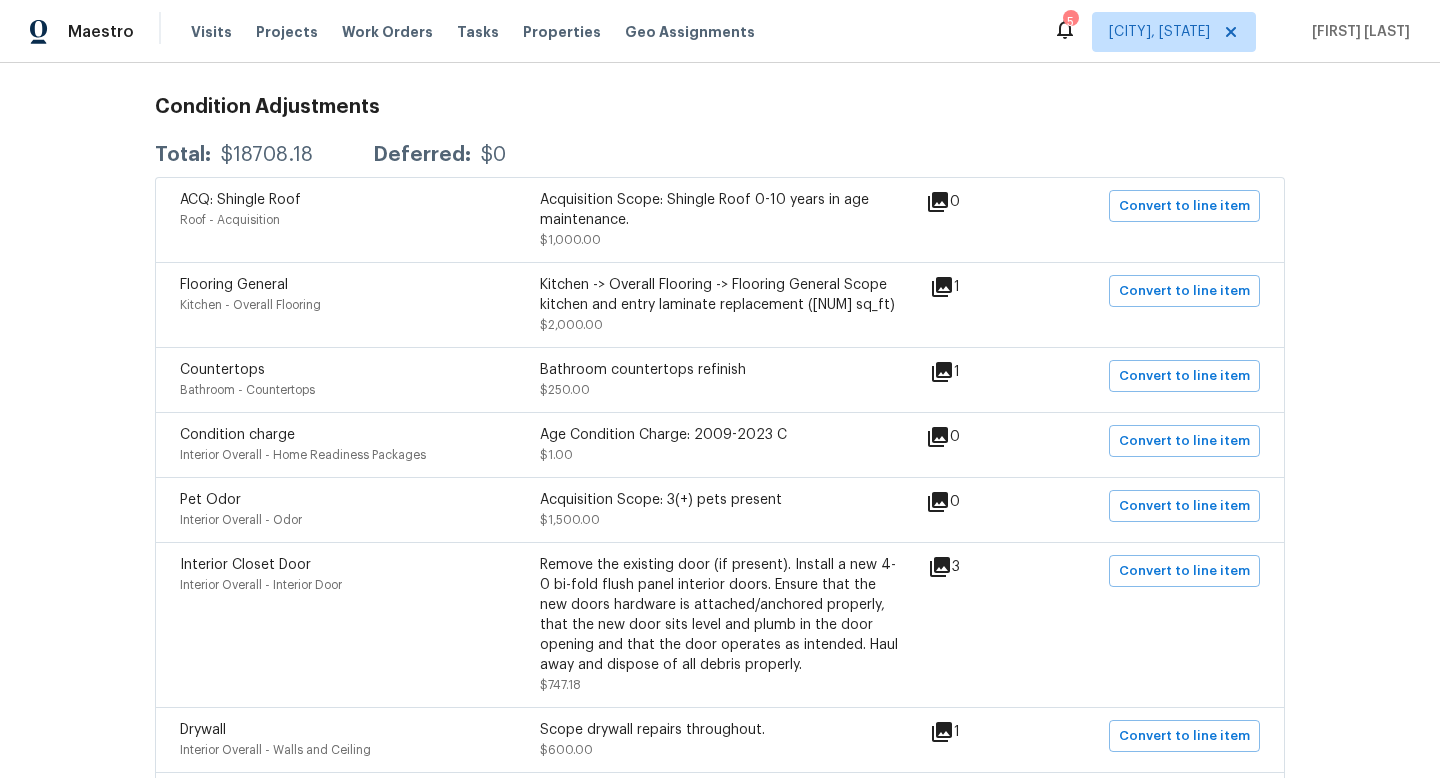 scroll, scrollTop: 0, scrollLeft: 0, axis: both 